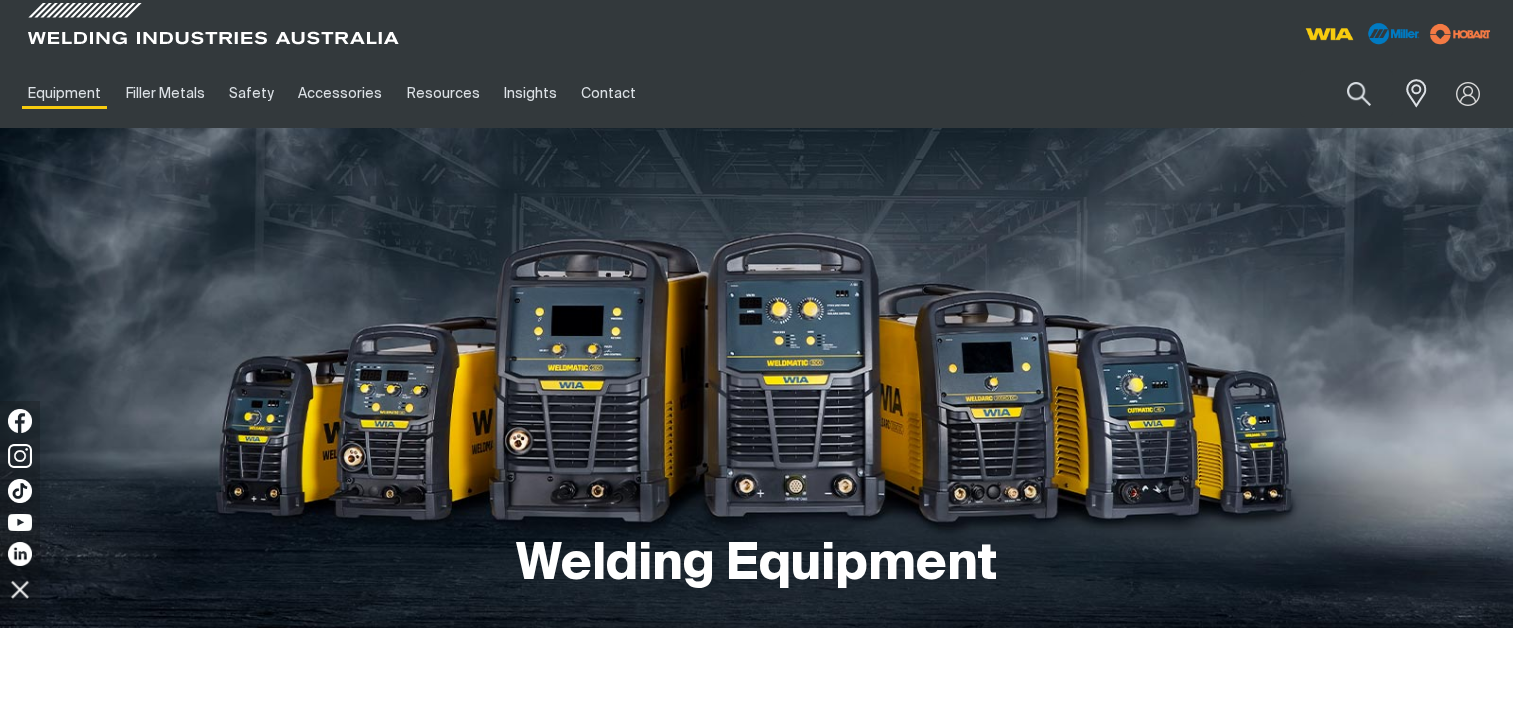 scroll, scrollTop: 0, scrollLeft: 0, axis: both 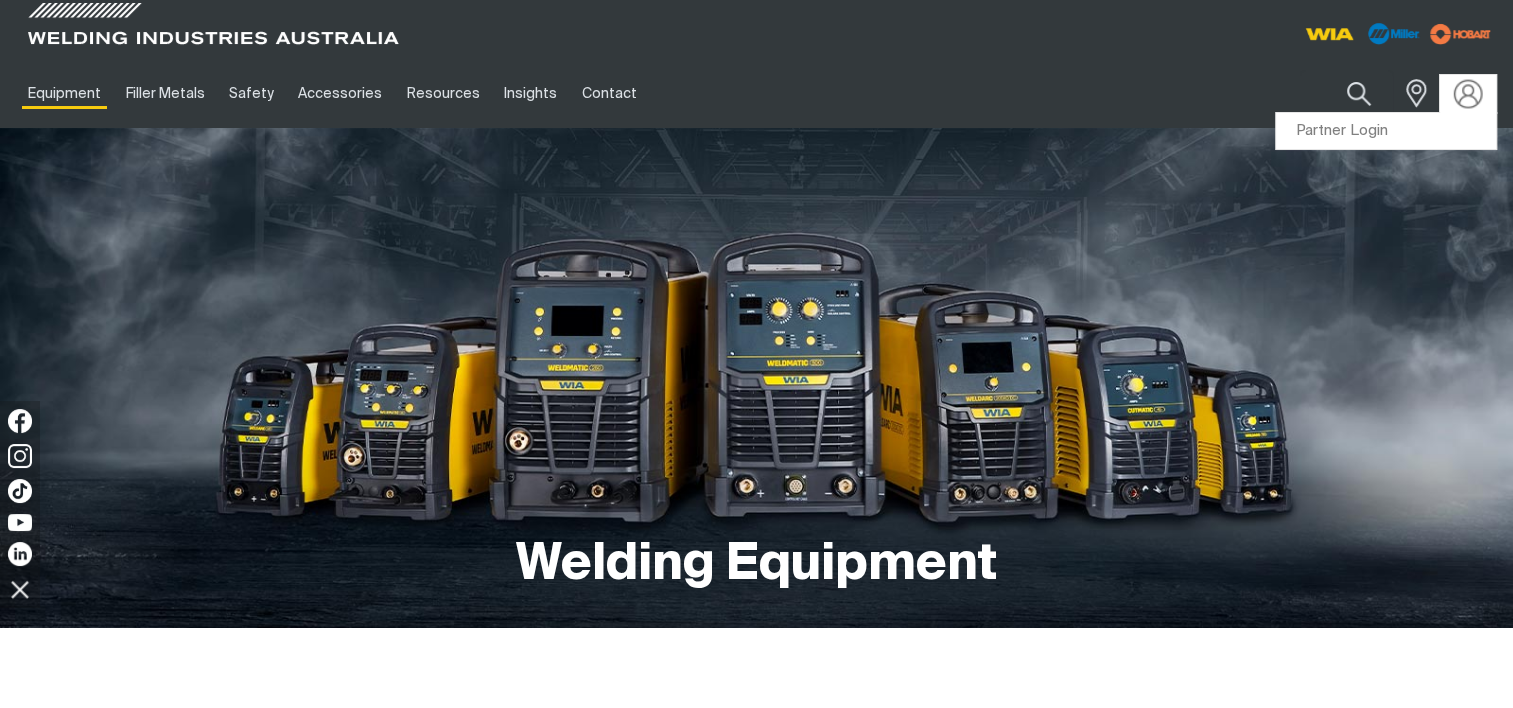 click at bounding box center [1468, 93] 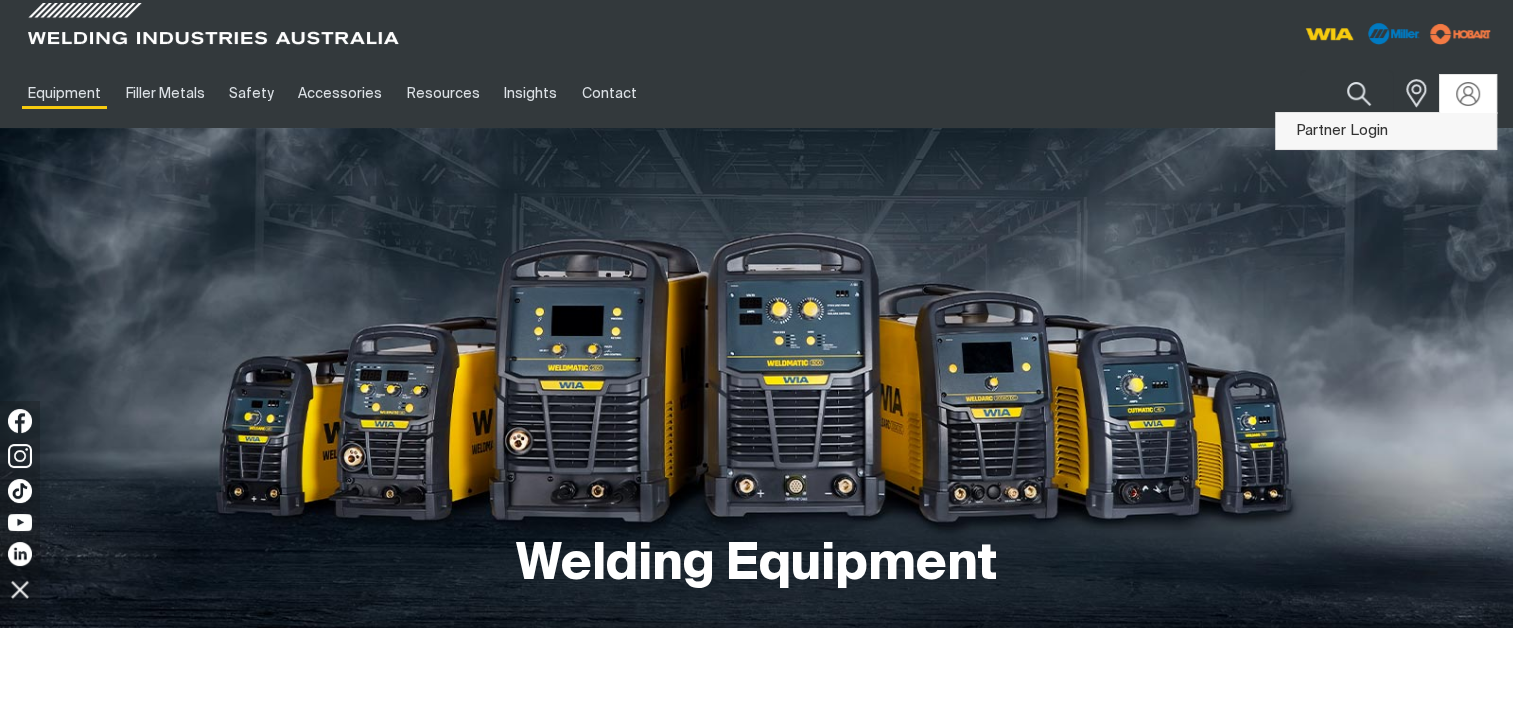 click on "Partner Login" at bounding box center [1386, 131] 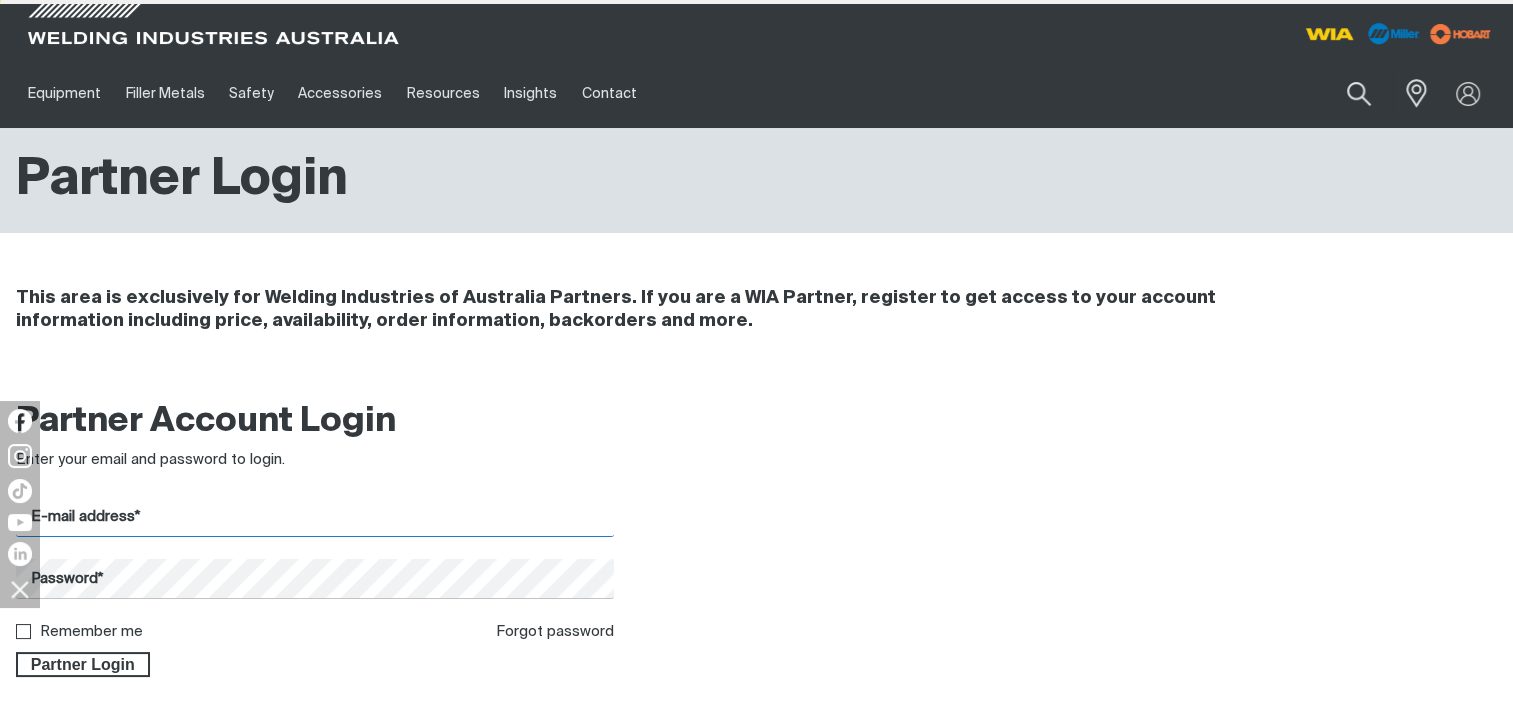 type on "[EMAIL_ADDRESS][DOMAIN_NAME]" 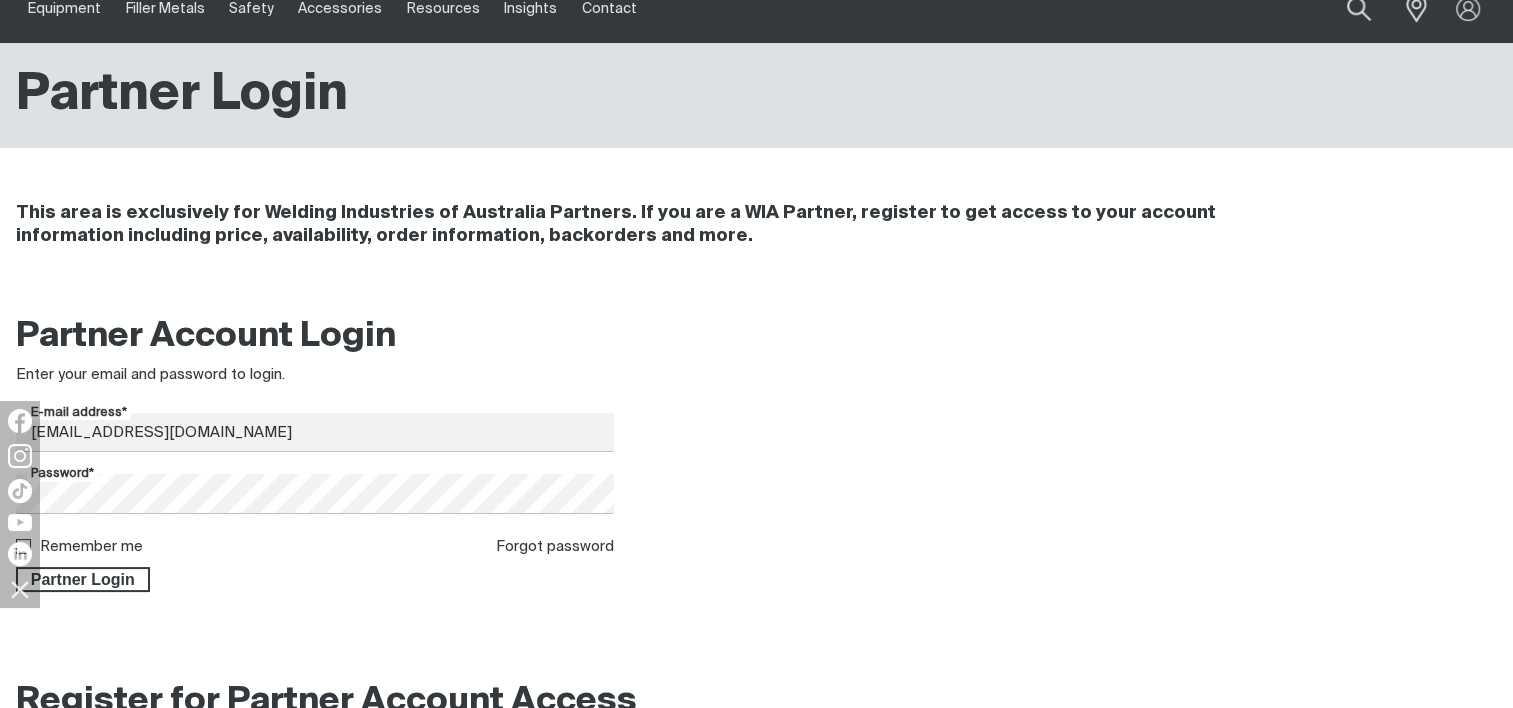 scroll, scrollTop: 200, scrollLeft: 0, axis: vertical 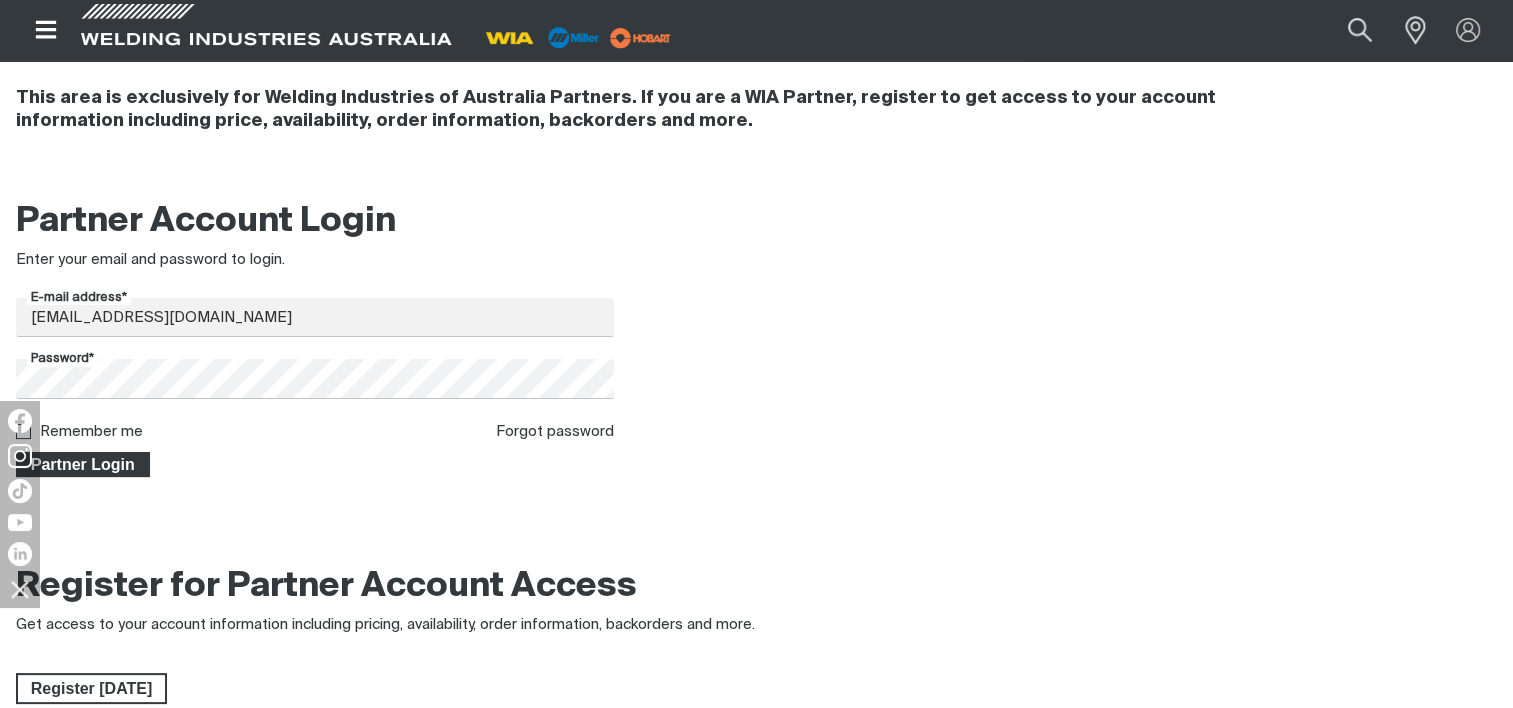click on "Partner Login" at bounding box center (83, 465) 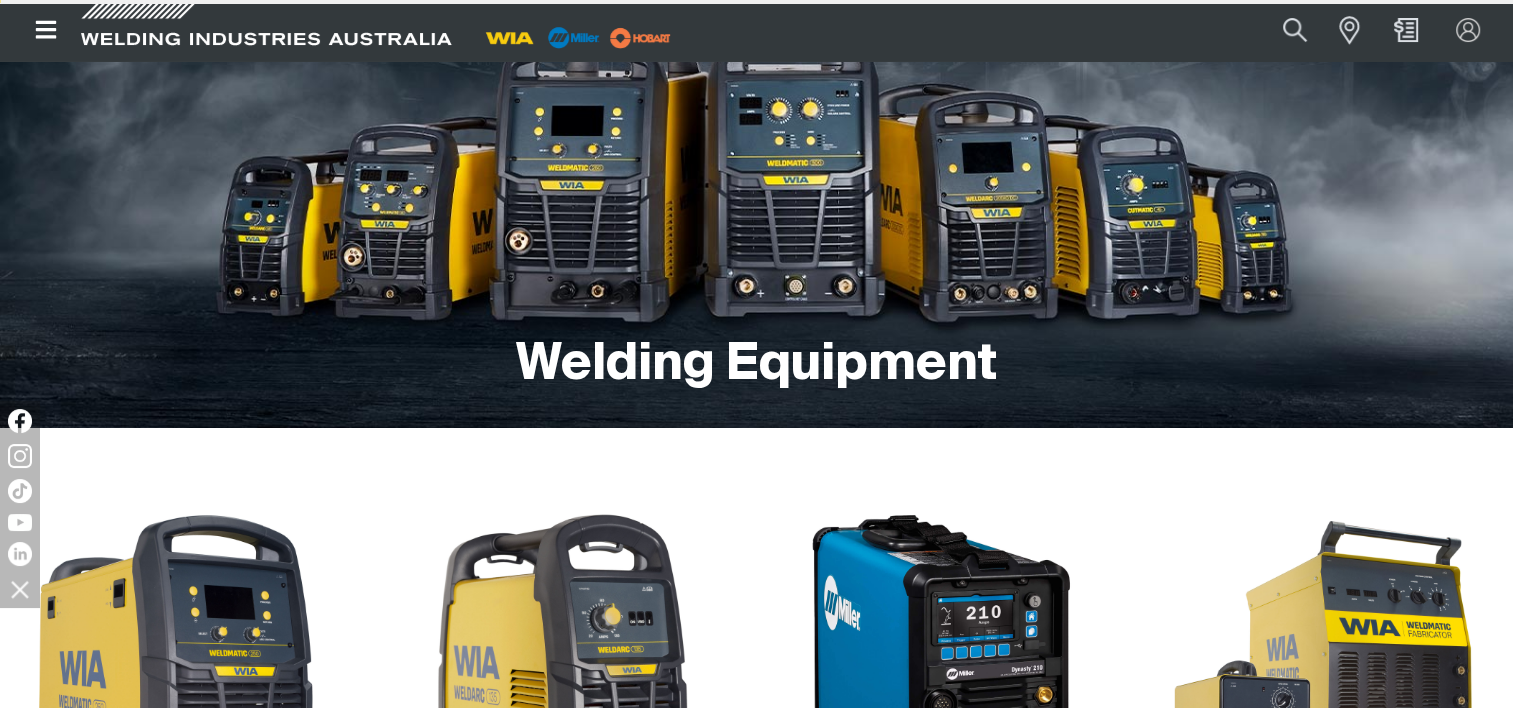 scroll, scrollTop: 0, scrollLeft: 0, axis: both 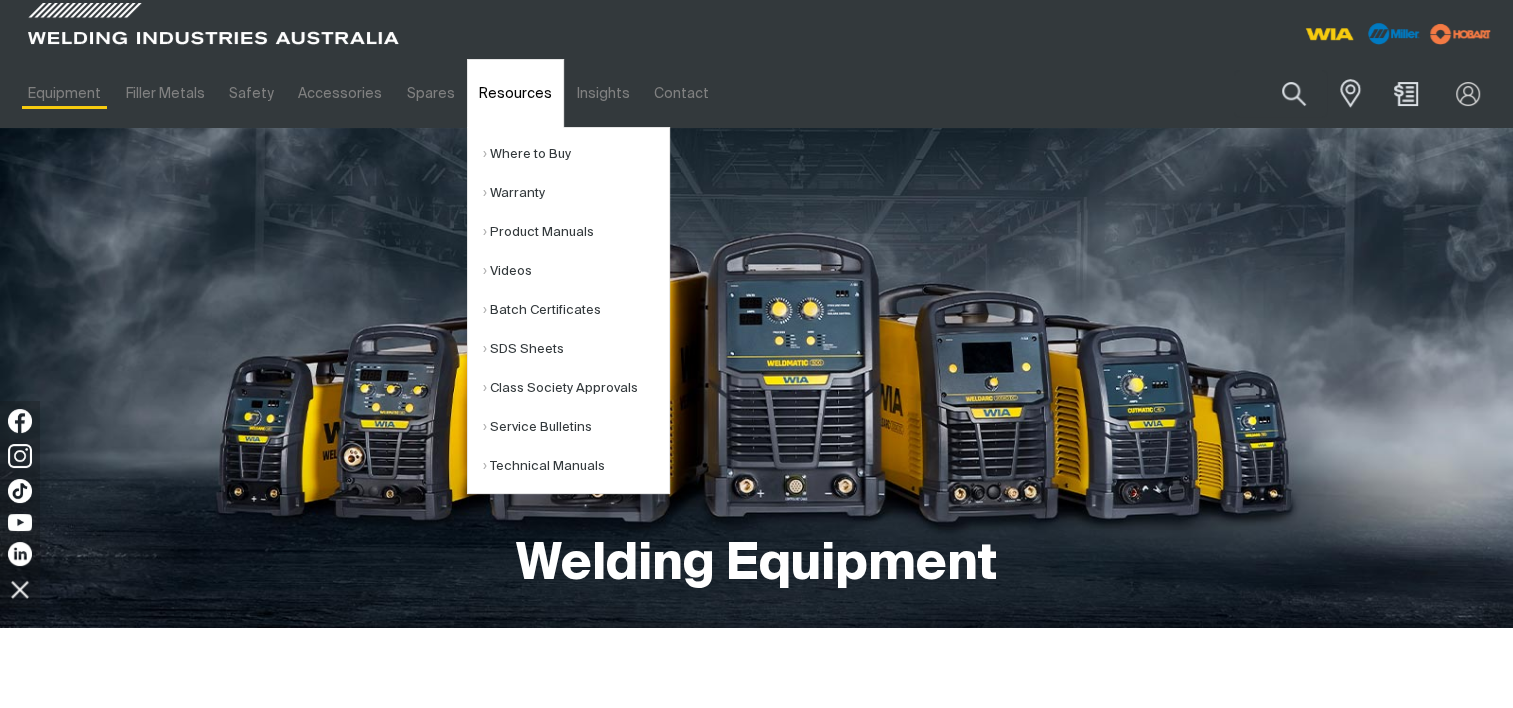 click on "Resources" at bounding box center [515, 93] 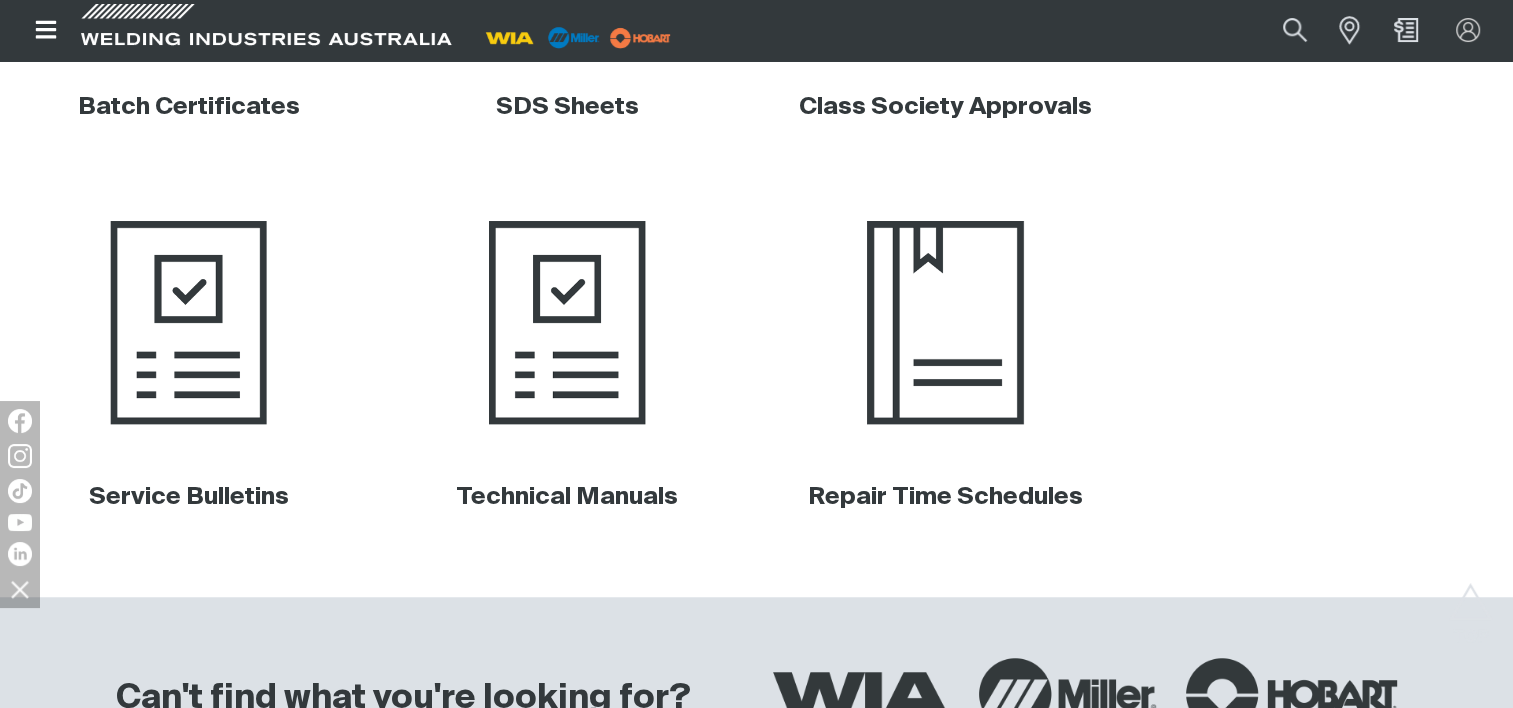 scroll, scrollTop: 1500, scrollLeft: 0, axis: vertical 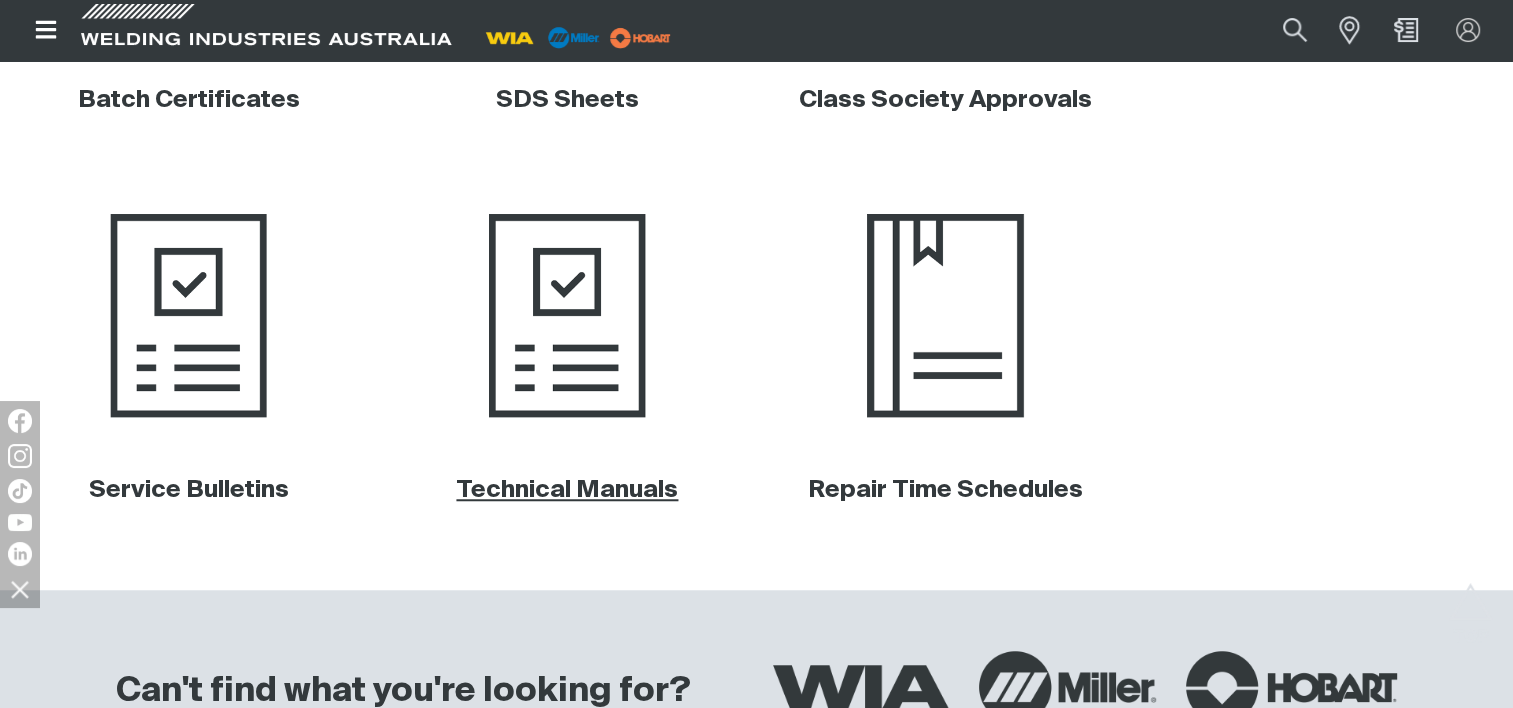 click on "Technical Manuals" at bounding box center (567, 490) 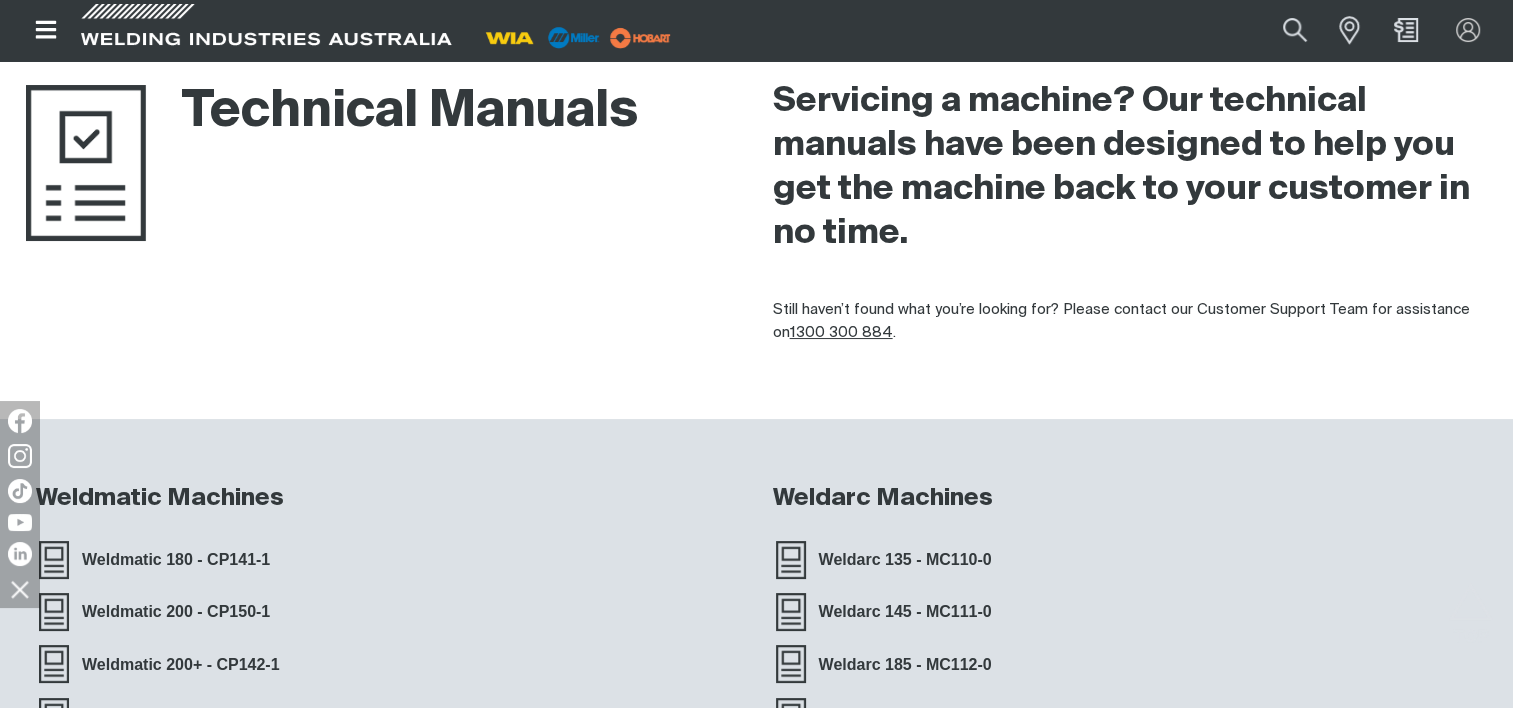 scroll, scrollTop: 0, scrollLeft: 0, axis: both 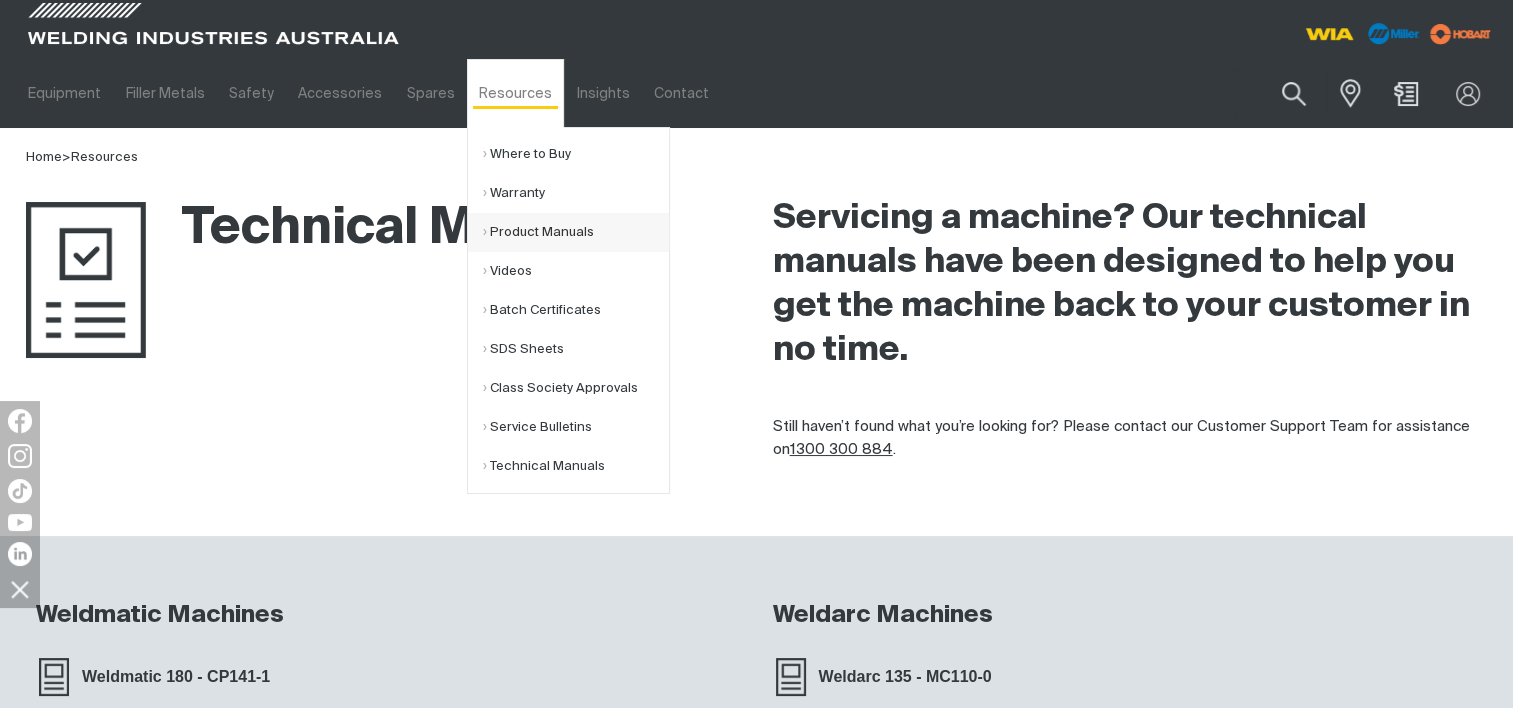 click on "Product Manuals" at bounding box center [576, 232] 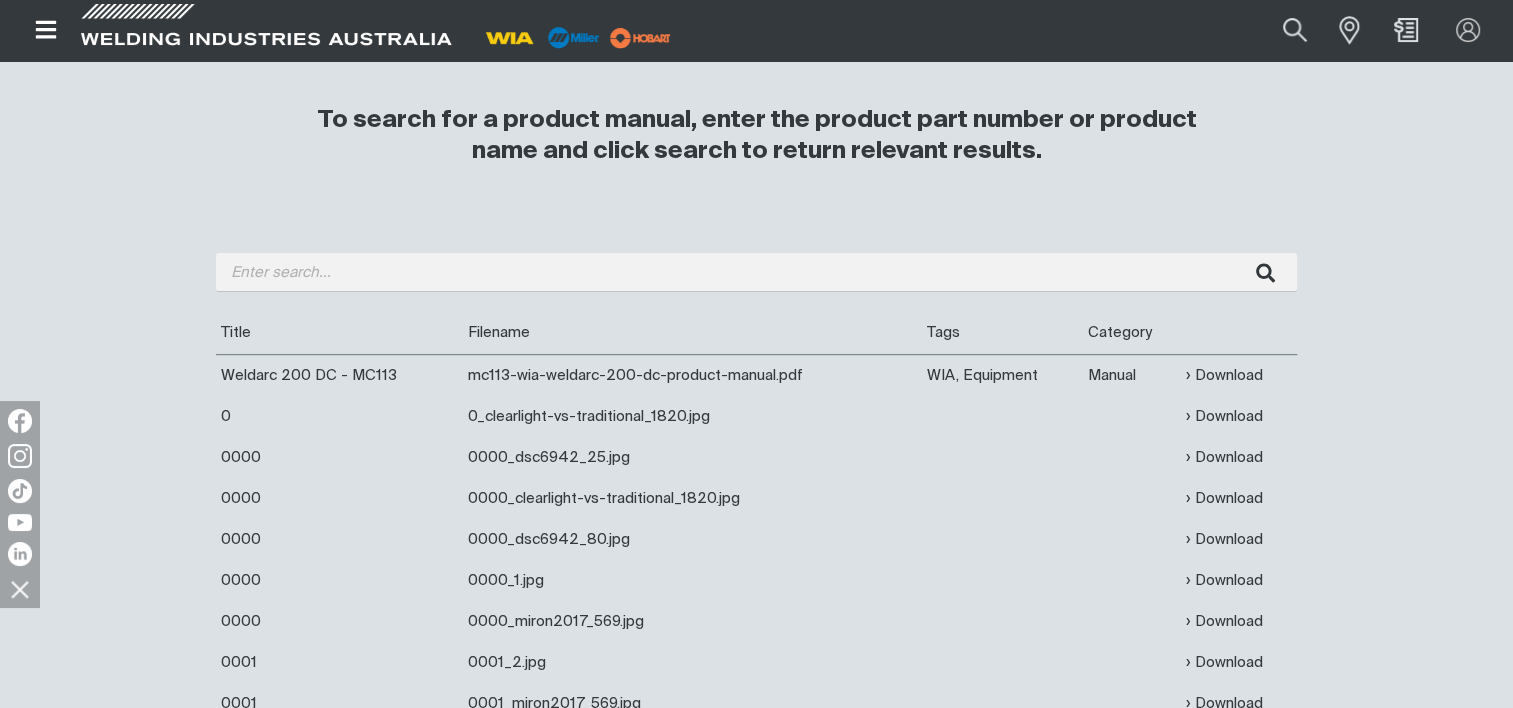 scroll, scrollTop: 500, scrollLeft: 0, axis: vertical 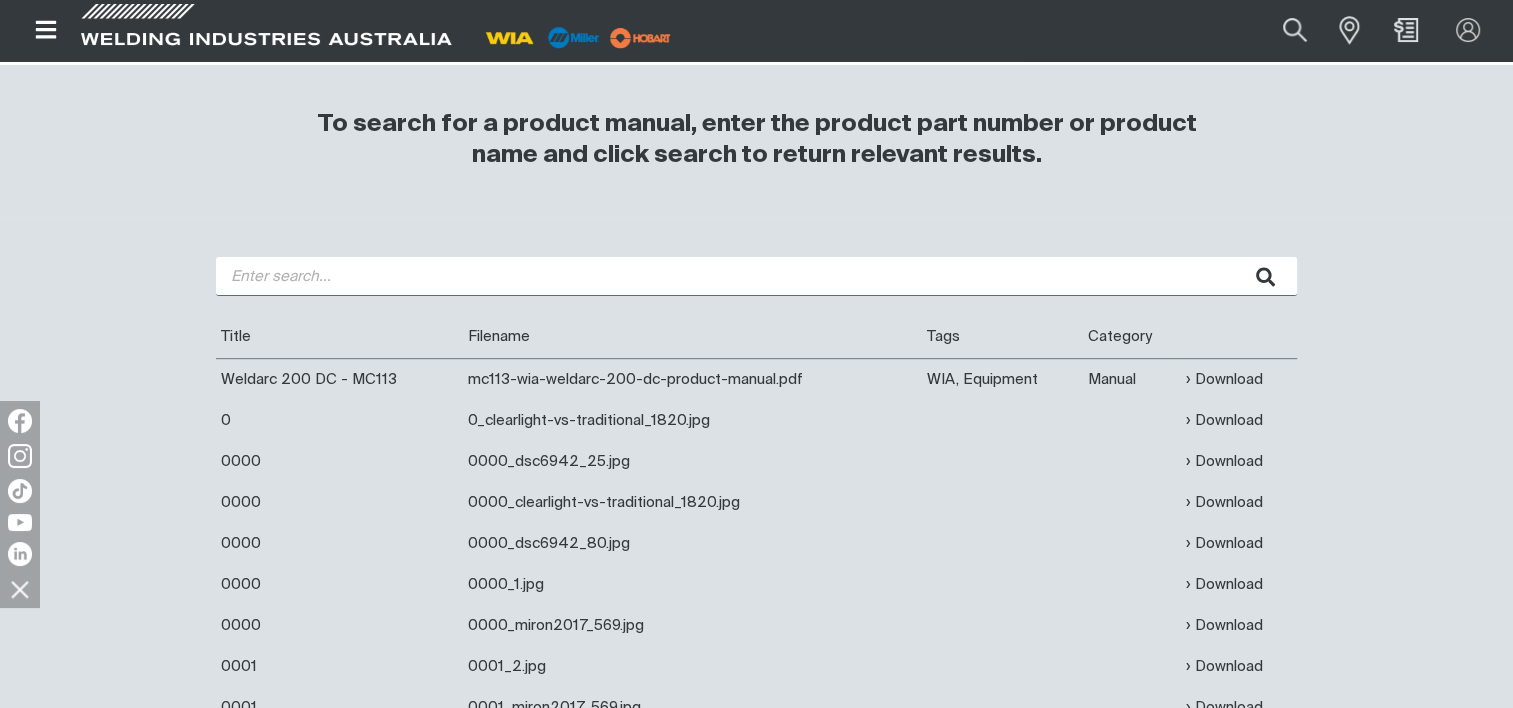 click at bounding box center (756, 276) 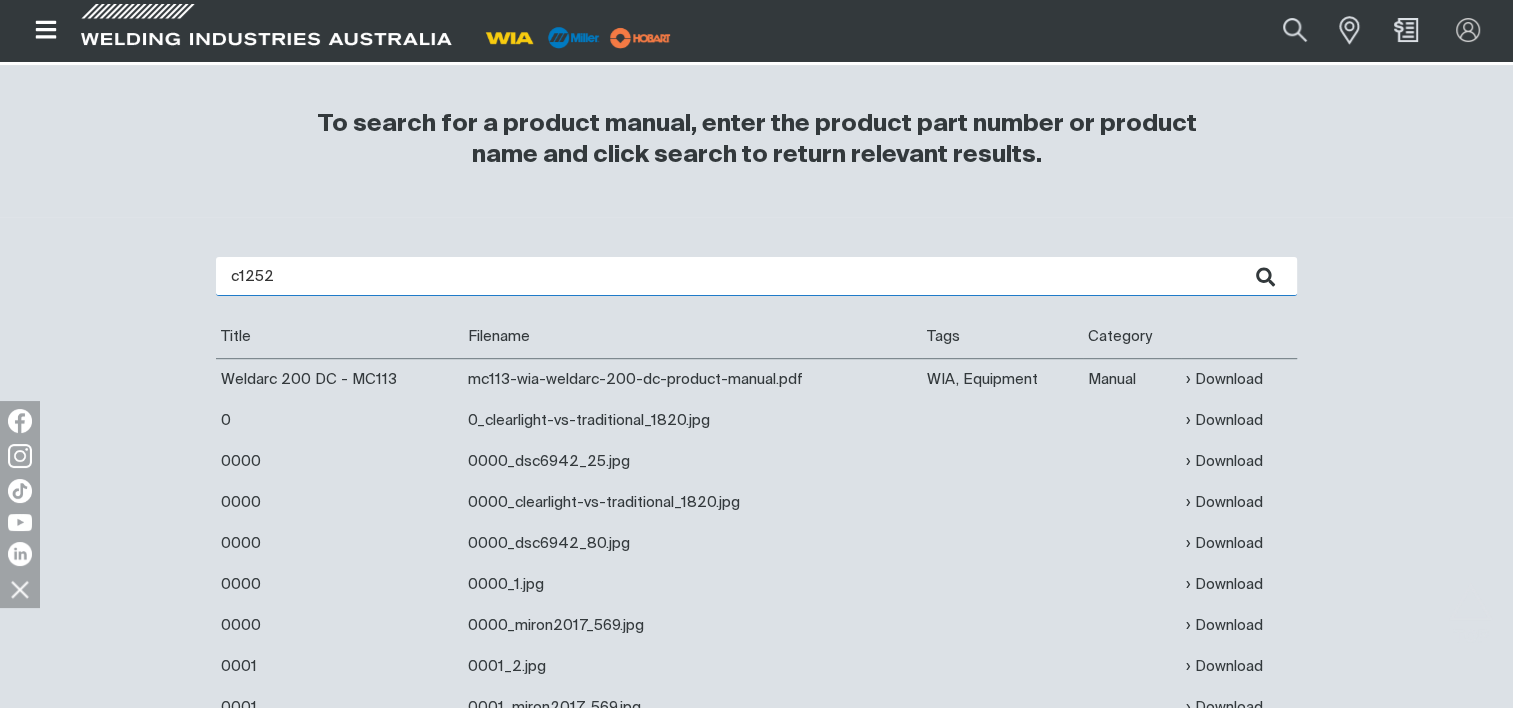 click at bounding box center (1265, 276) 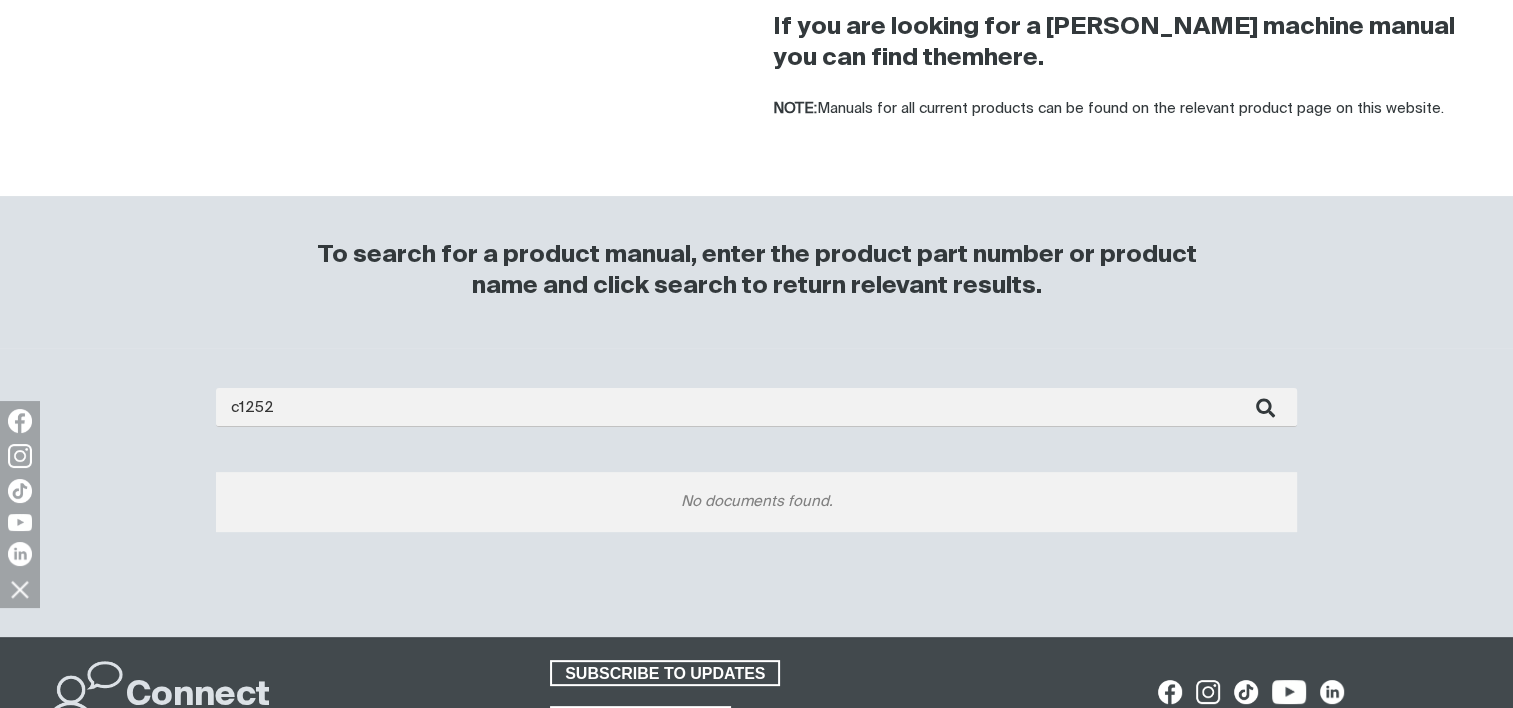 scroll, scrollTop: 400, scrollLeft: 0, axis: vertical 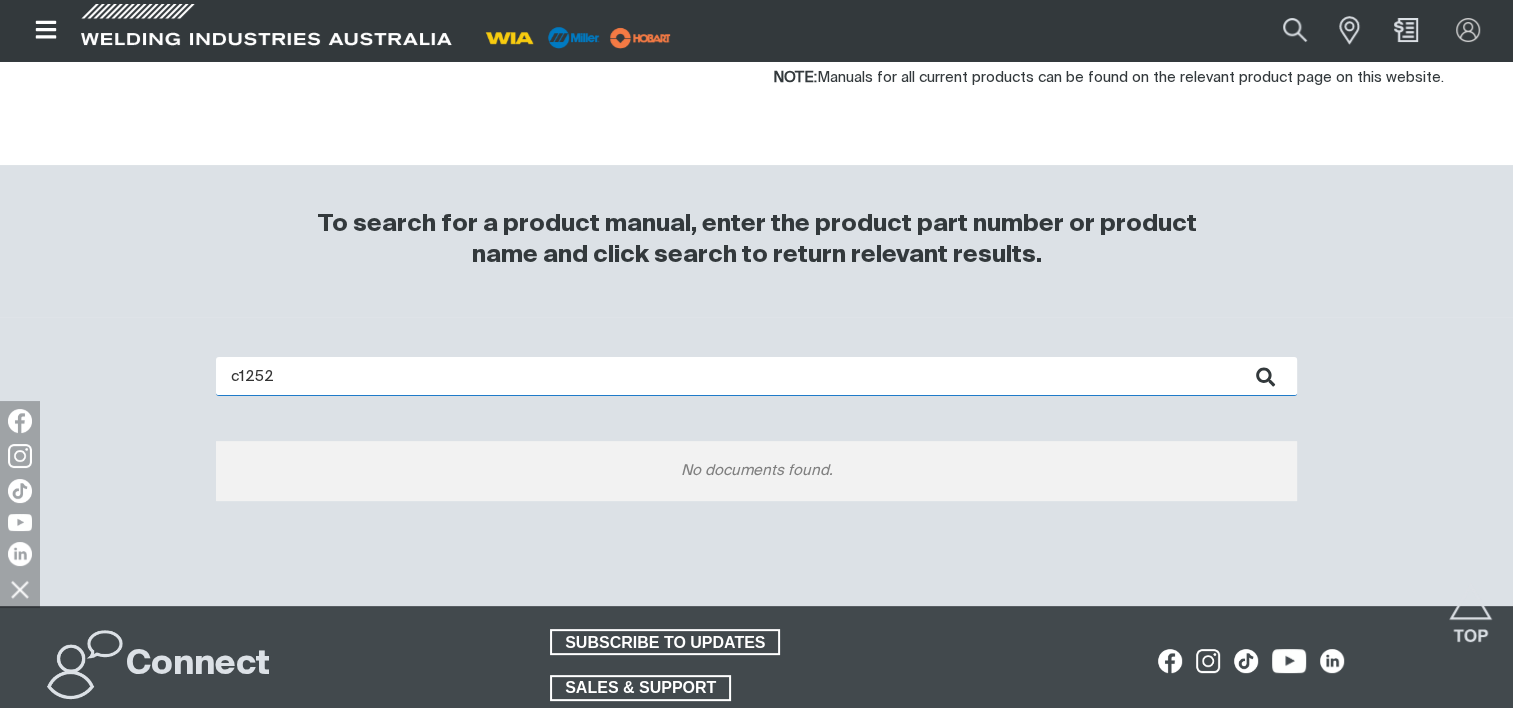 drag, startPoint x: 289, startPoint y: 371, endPoint x: 212, endPoint y: 384, distance: 78.08969 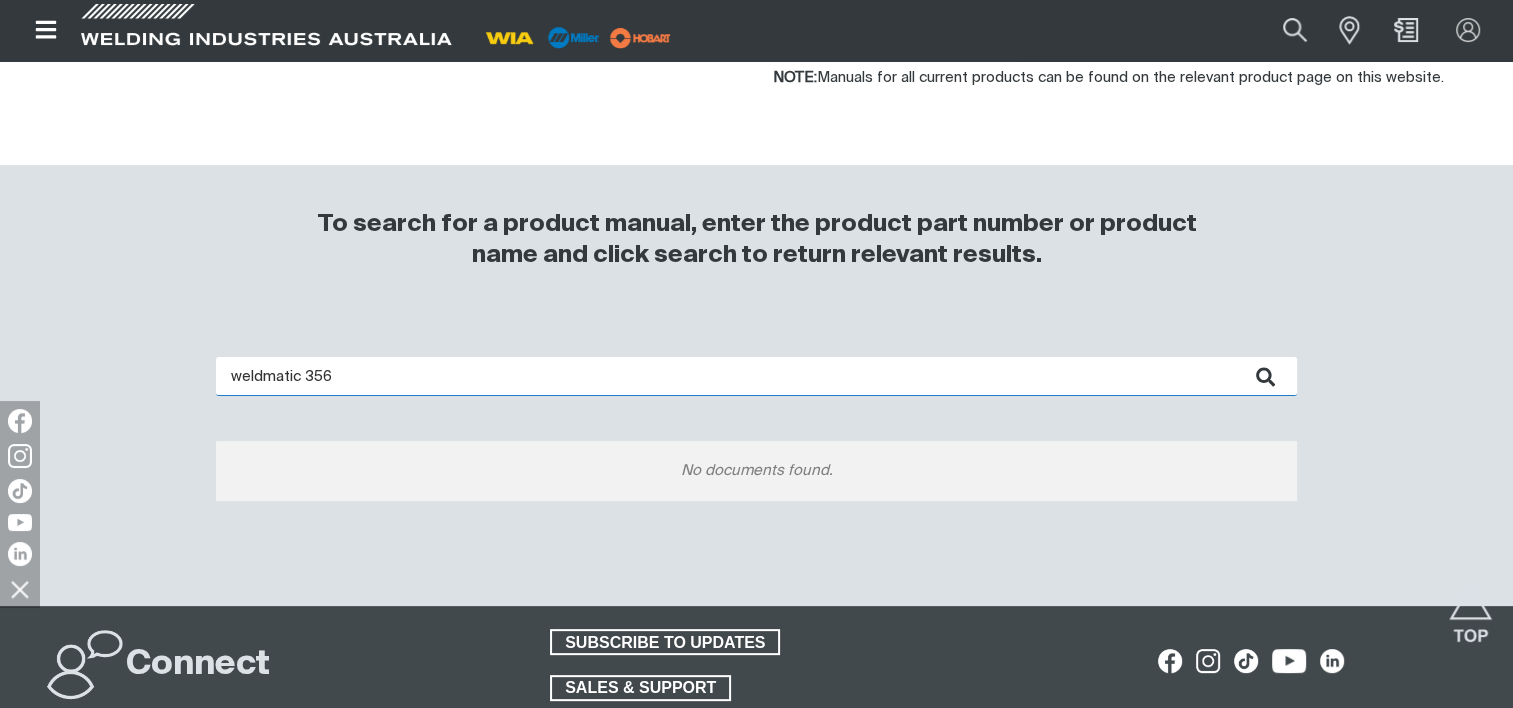 click at bounding box center [1265, 376] 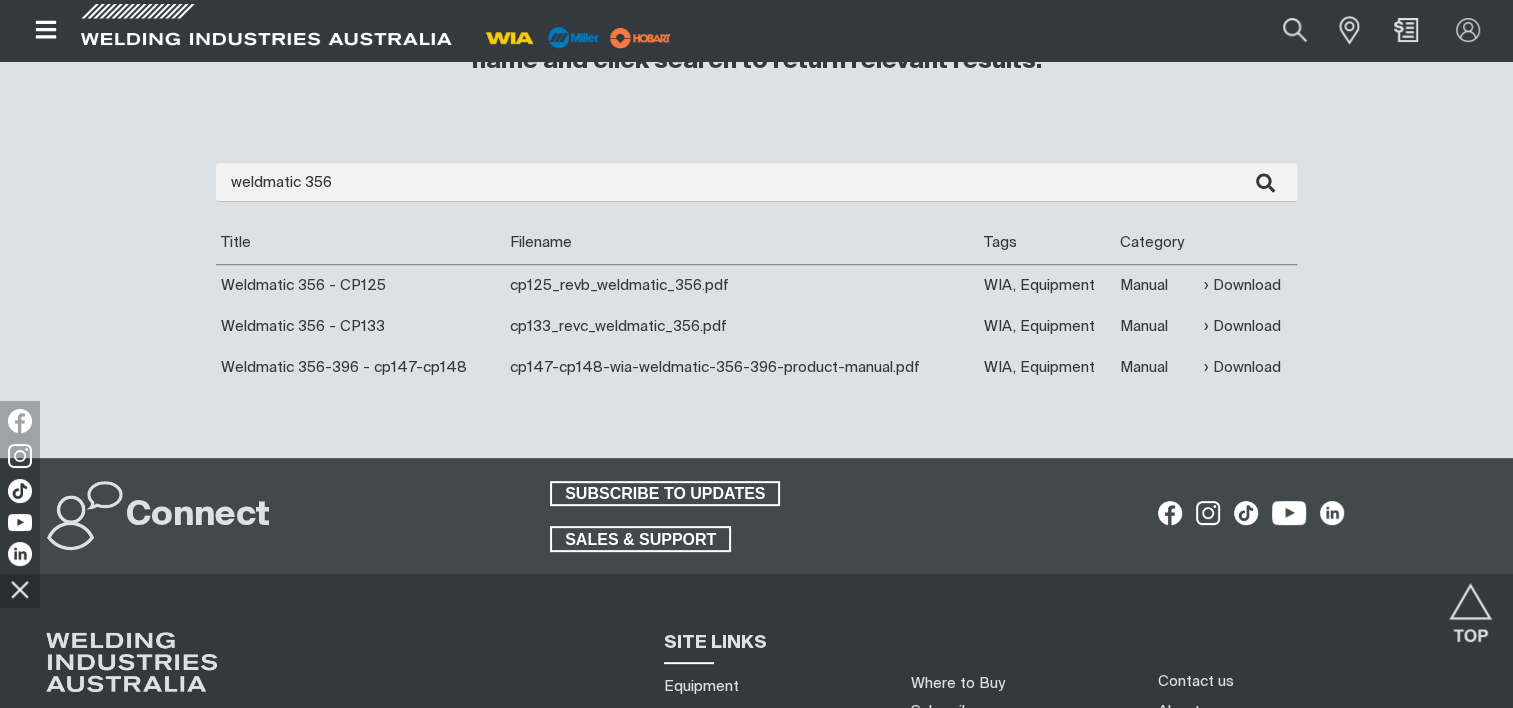 scroll, scrollTop: 600, scrollLeft: 0, axis: vertical 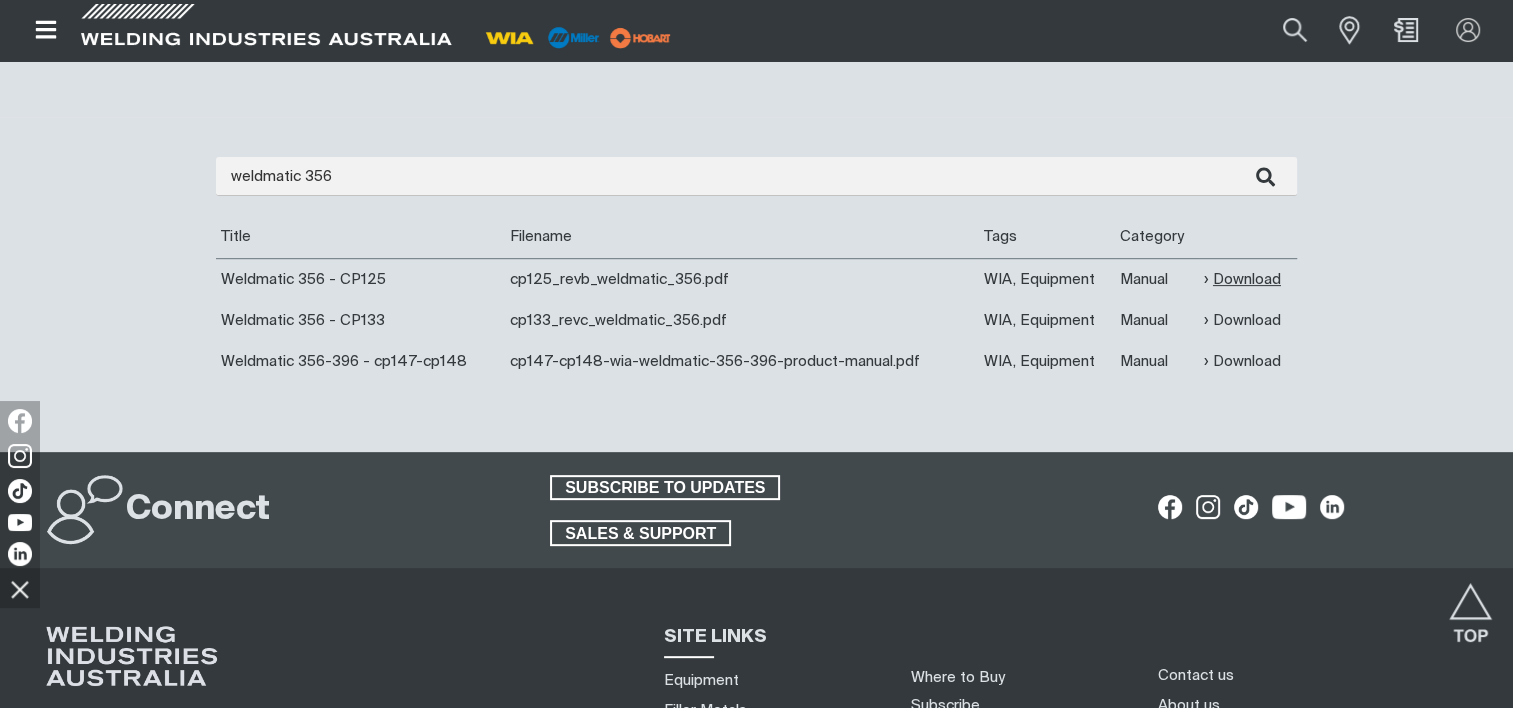 click on "Download" at bounding box center [1242, 279] 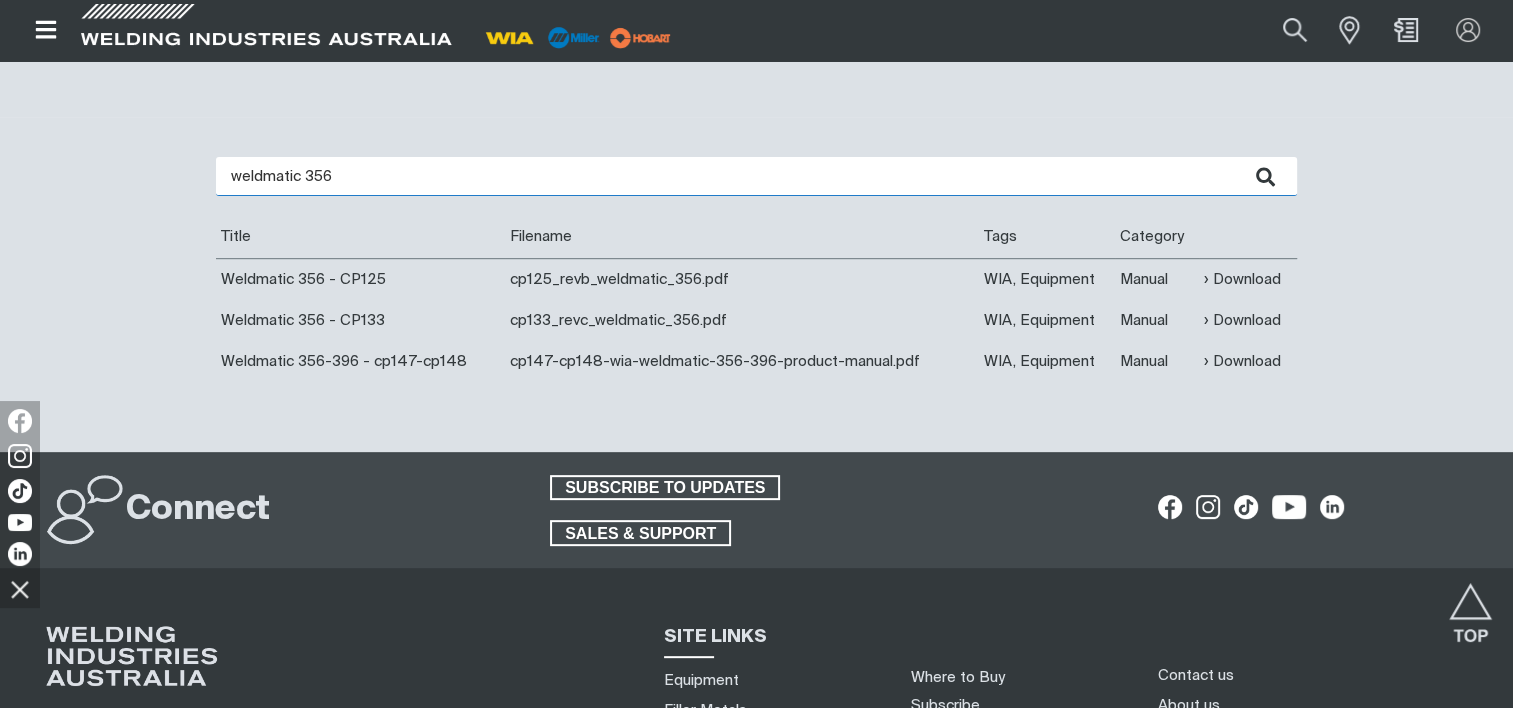 drag, startPoint x: 379, startPoint y: 175, endPoint x: 183, endPoint y: 167, distance: 196.1632 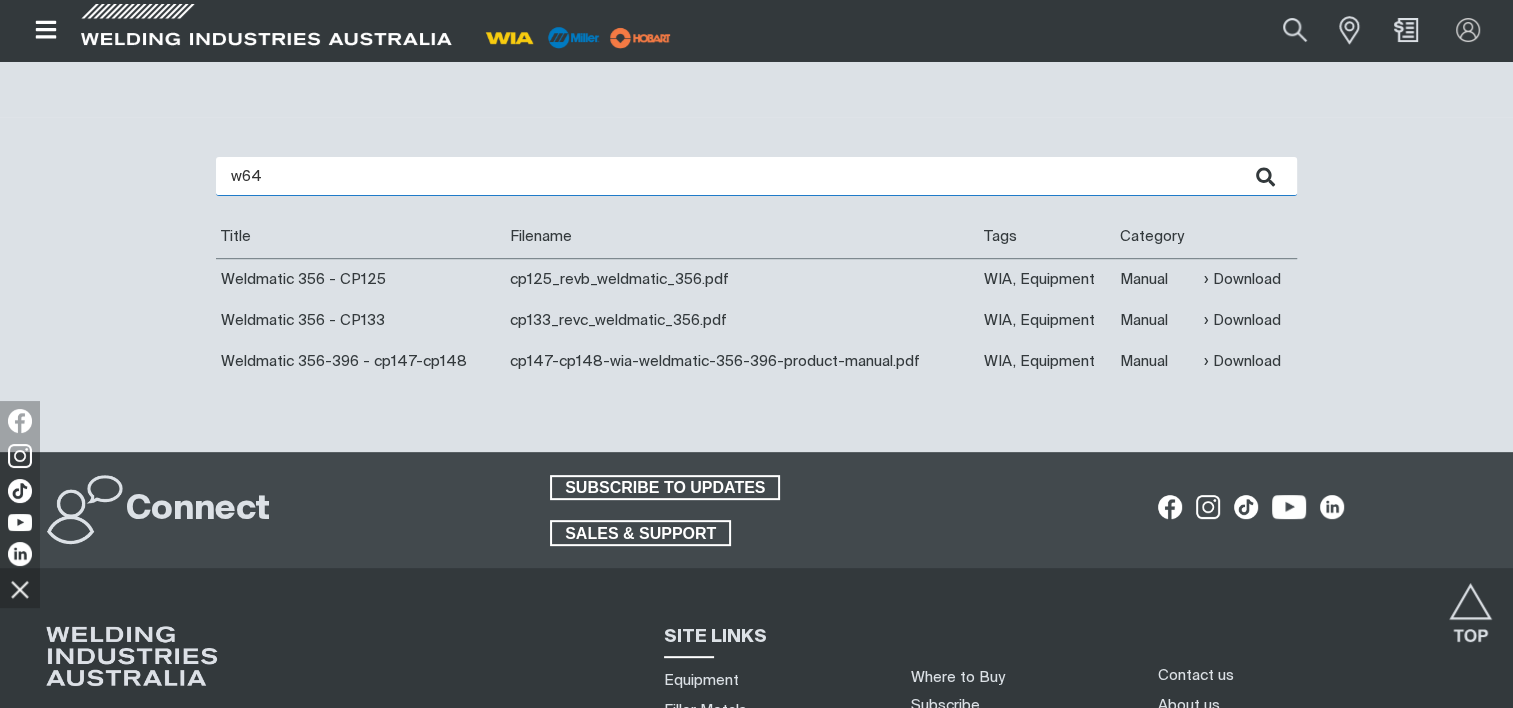 click at bounding box center (1265, 176) 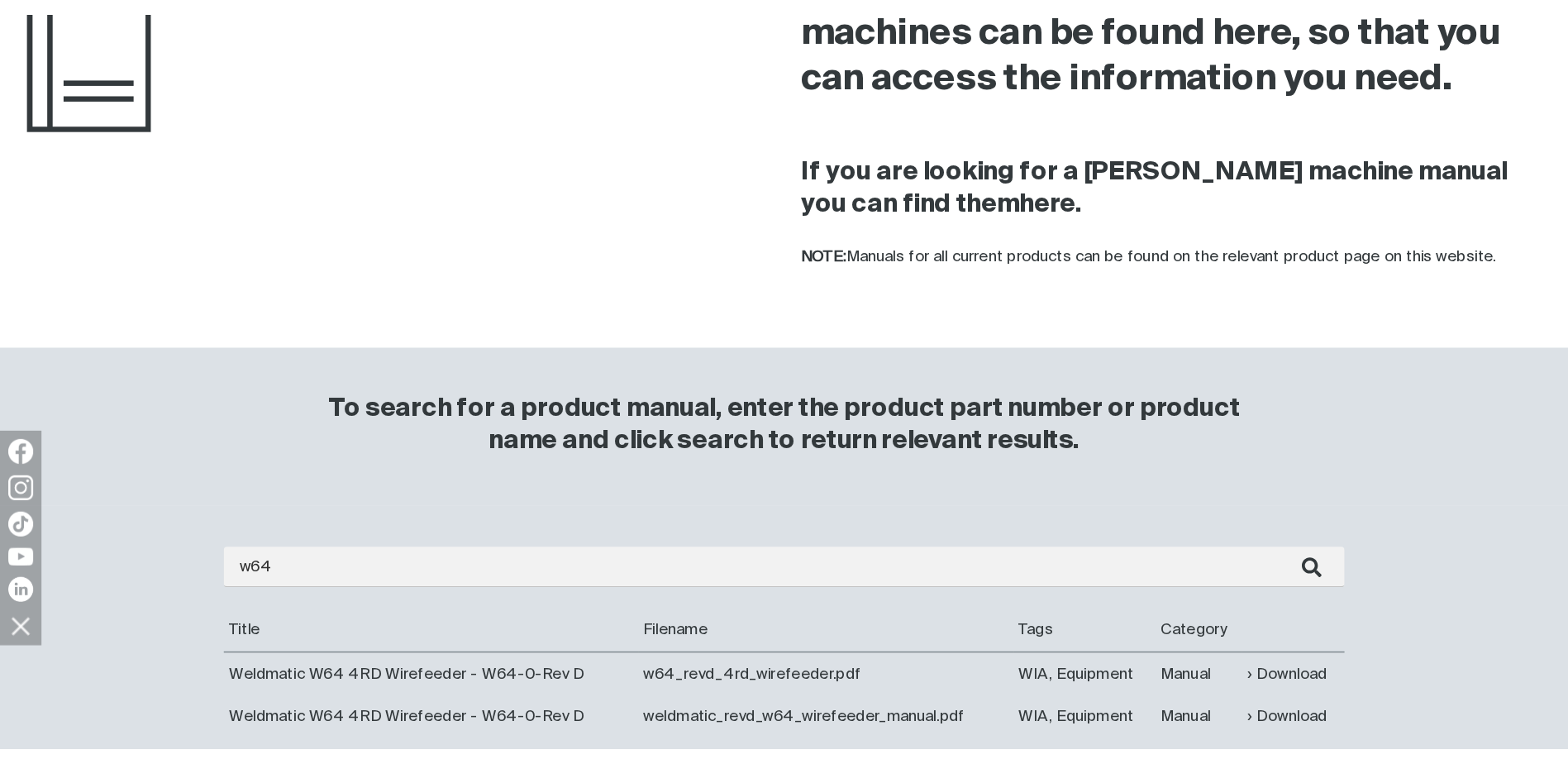 scroll, scrollTop: 413, scrollLeft: 0, axis: vertical 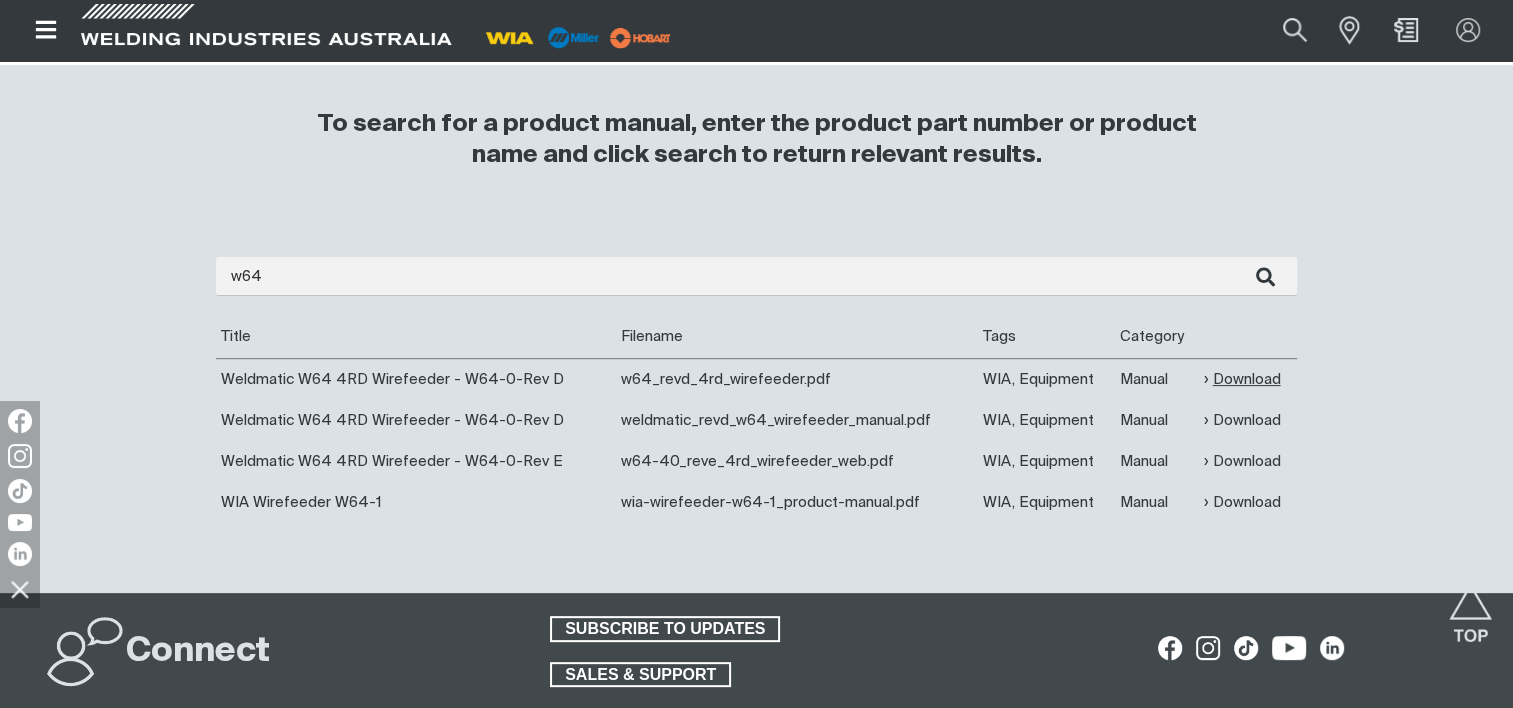 click on "Download" at bounding box center (1241, 379) 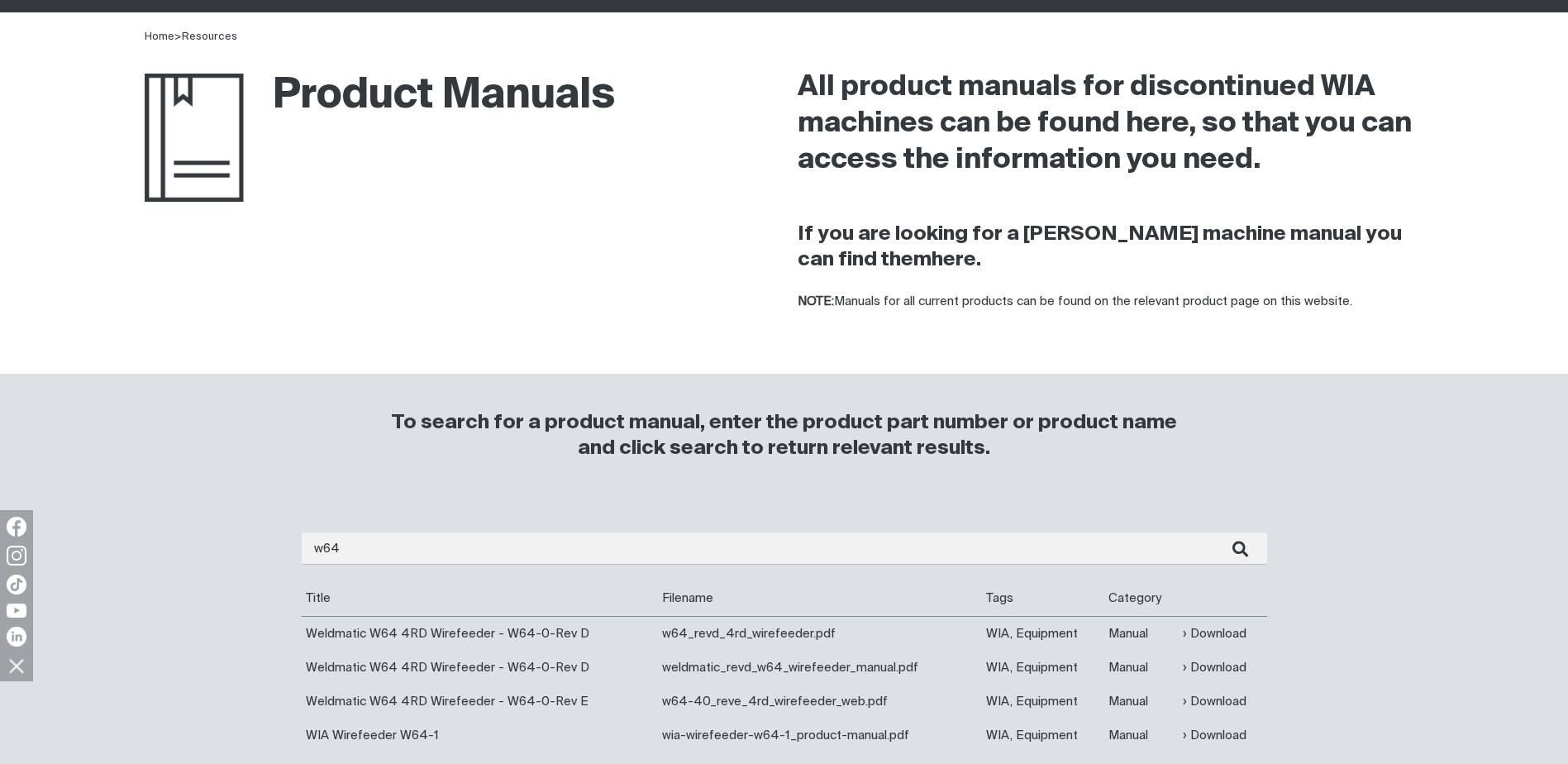 scroll, scrollTop: 248, scrollLeft: 0, axis: vertical 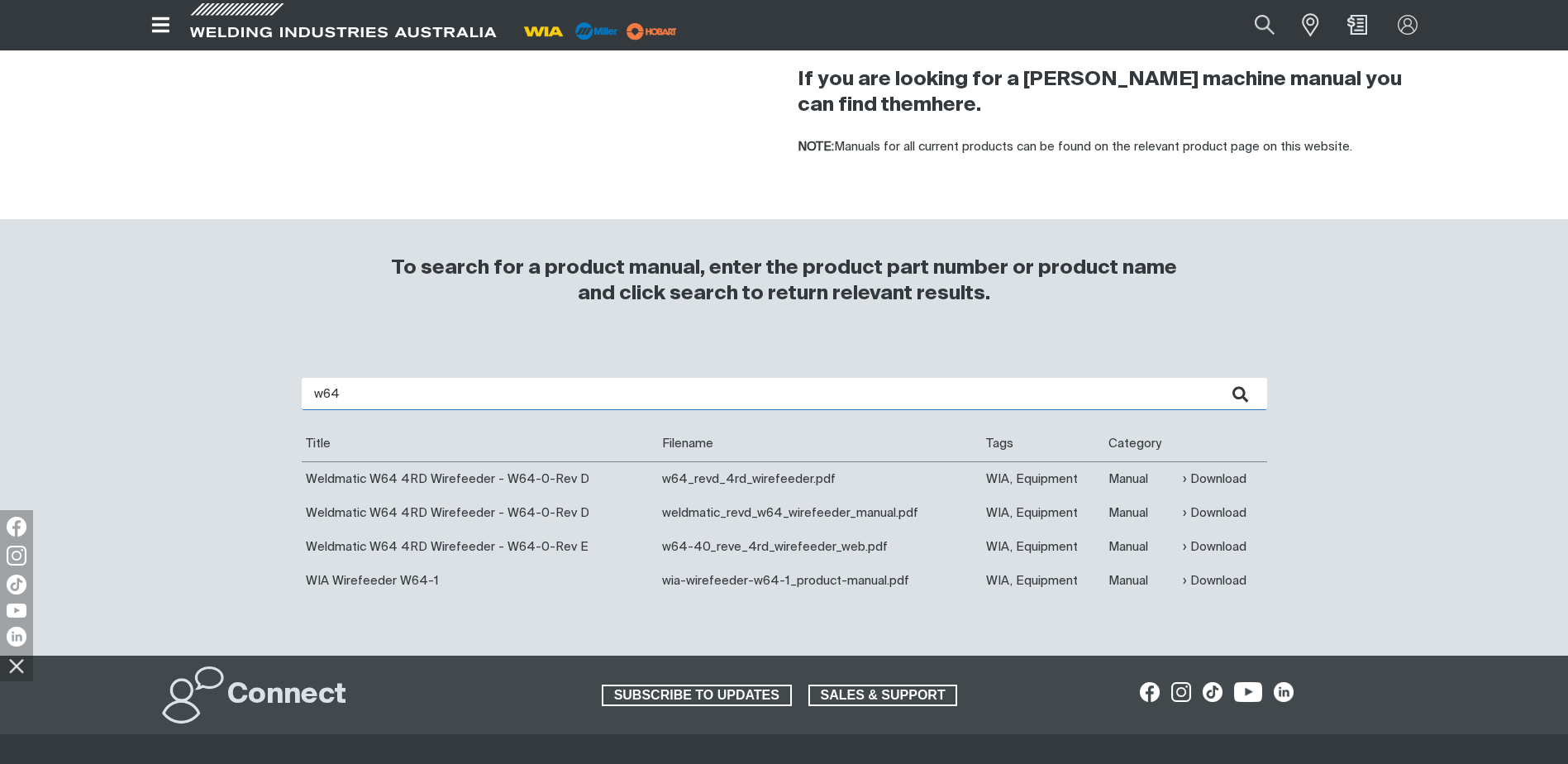 drag, startPoint x: 346, startPoint y: 393, endPoint x: 236, endPoint y: 389, distance: 110.0727 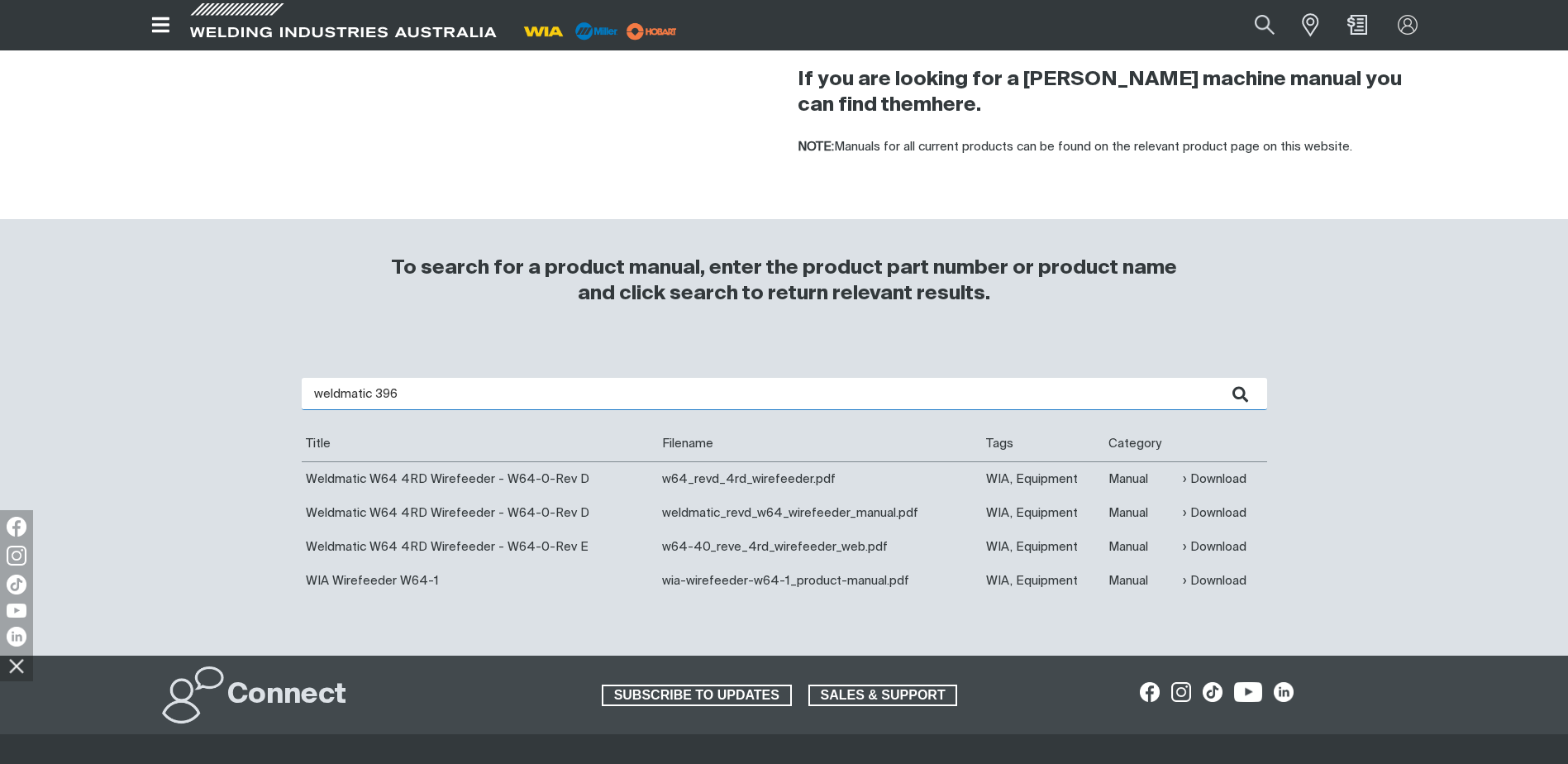 type on "weldmatic 396" 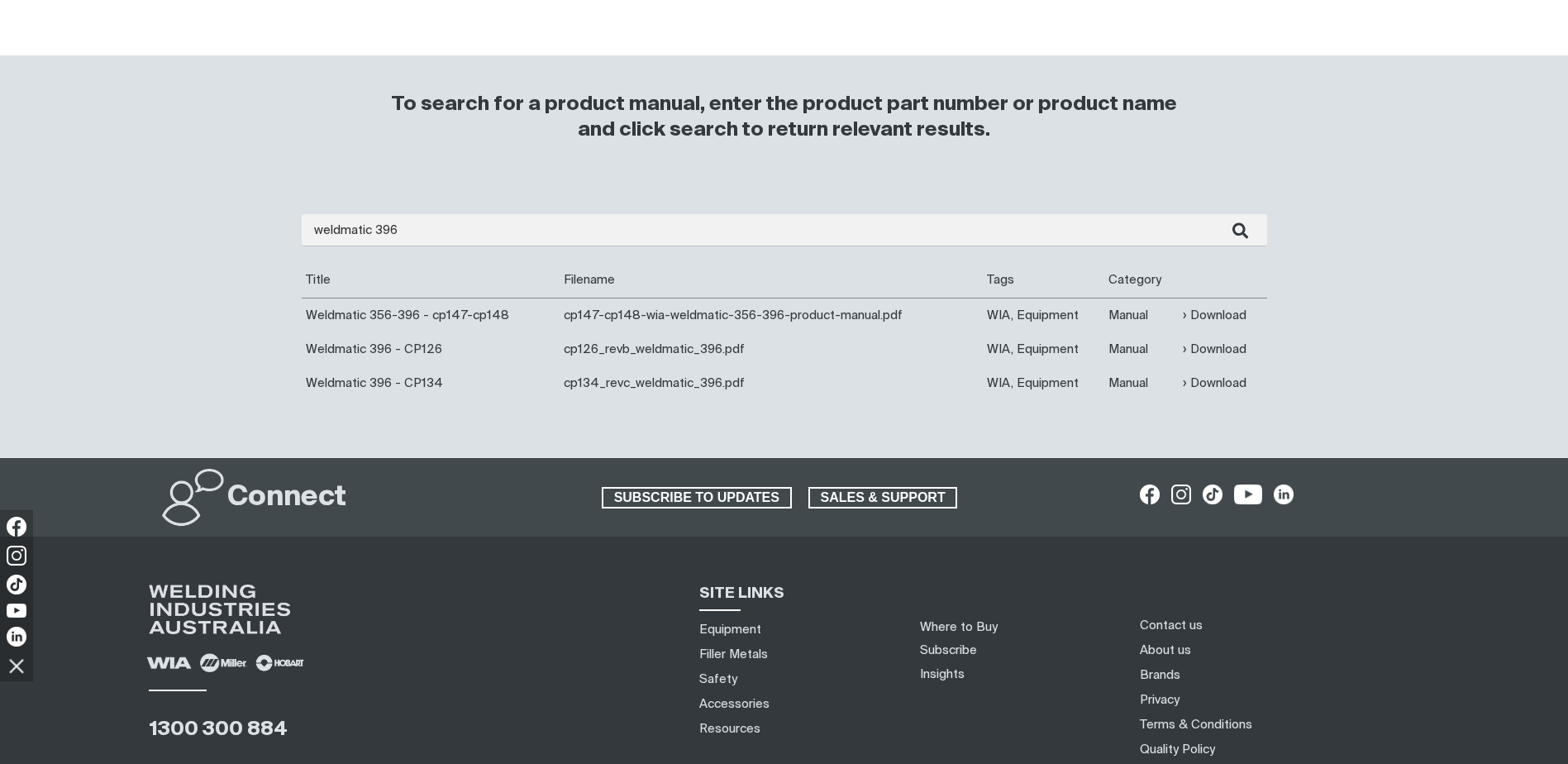 scroll, scrollTop: 413, scrollLeft: 0, axis: vertical 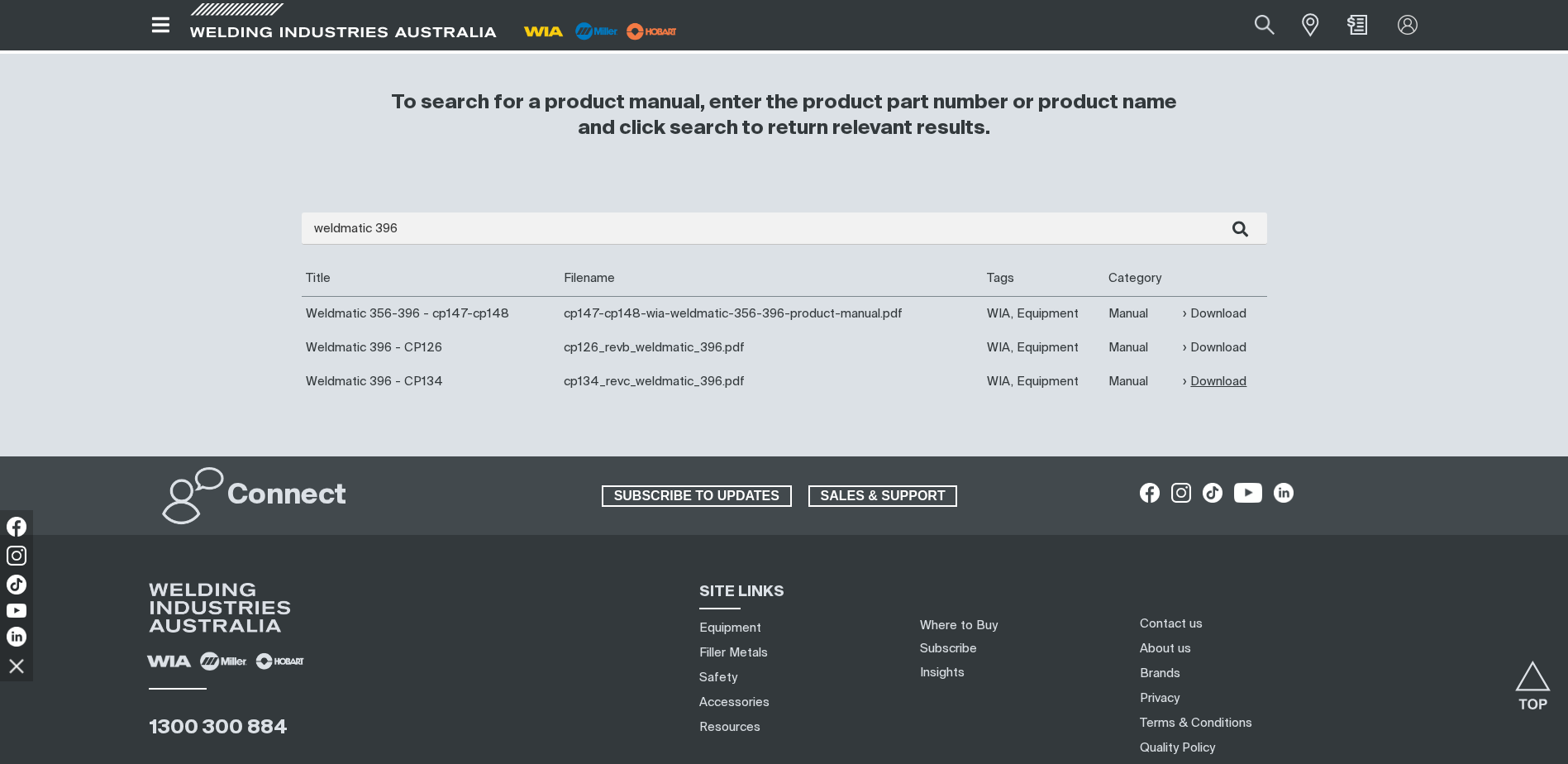 click on "Download" at bounding box center [1214, 381] 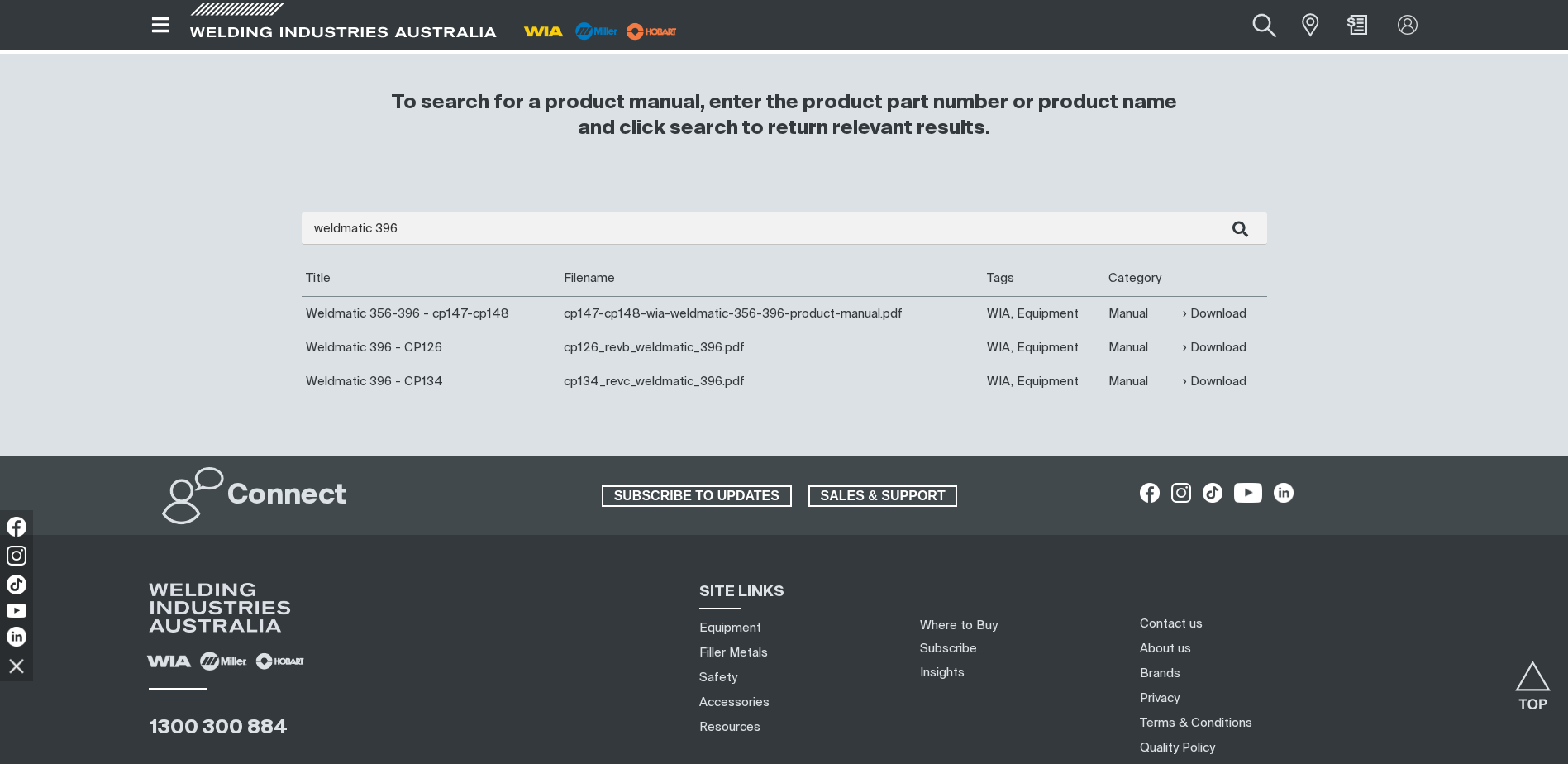 click at bounding box center (1265, 25) 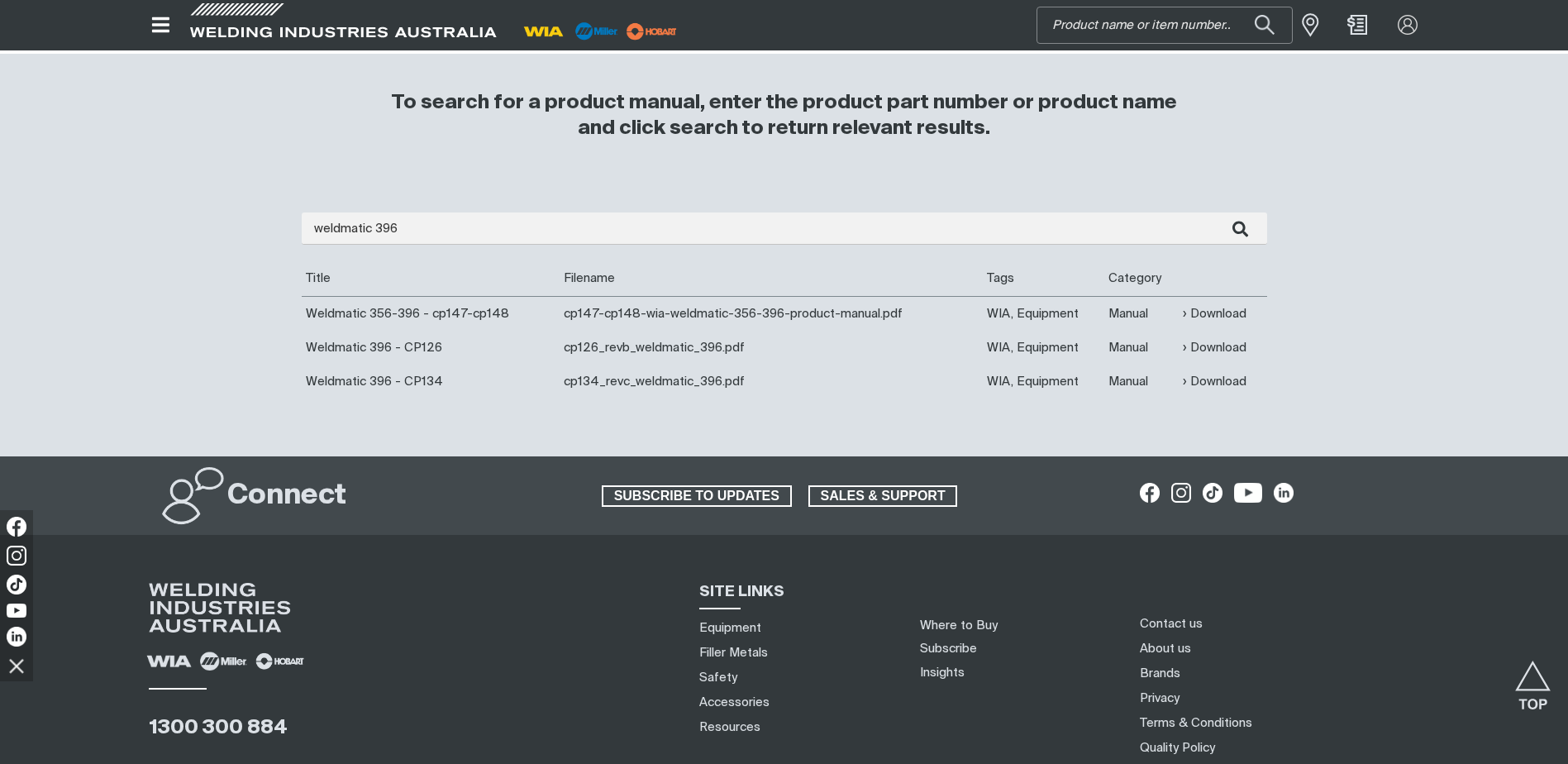 click on "Search" at bounding box center [1165, 25] 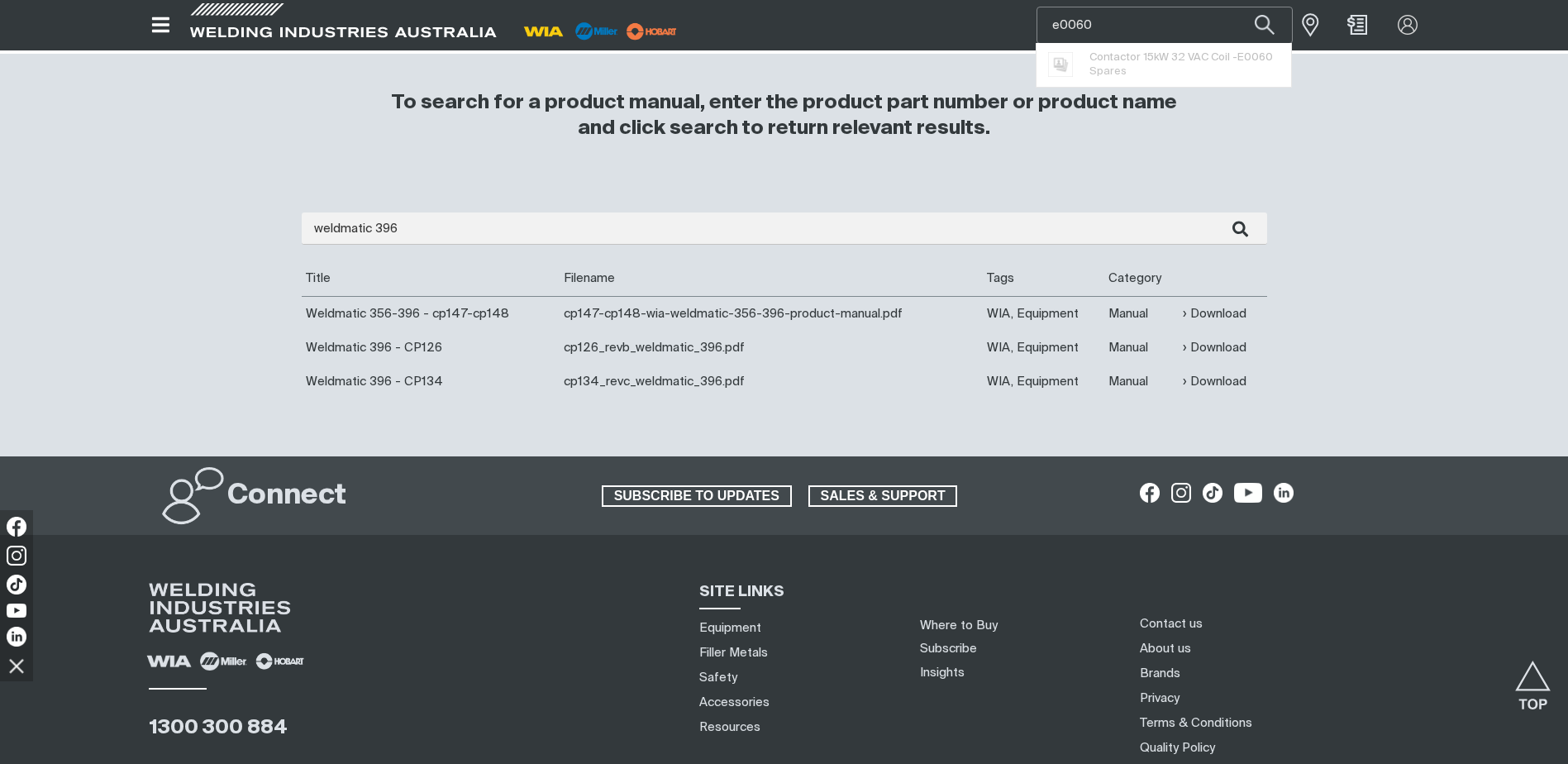 type on "e0060" 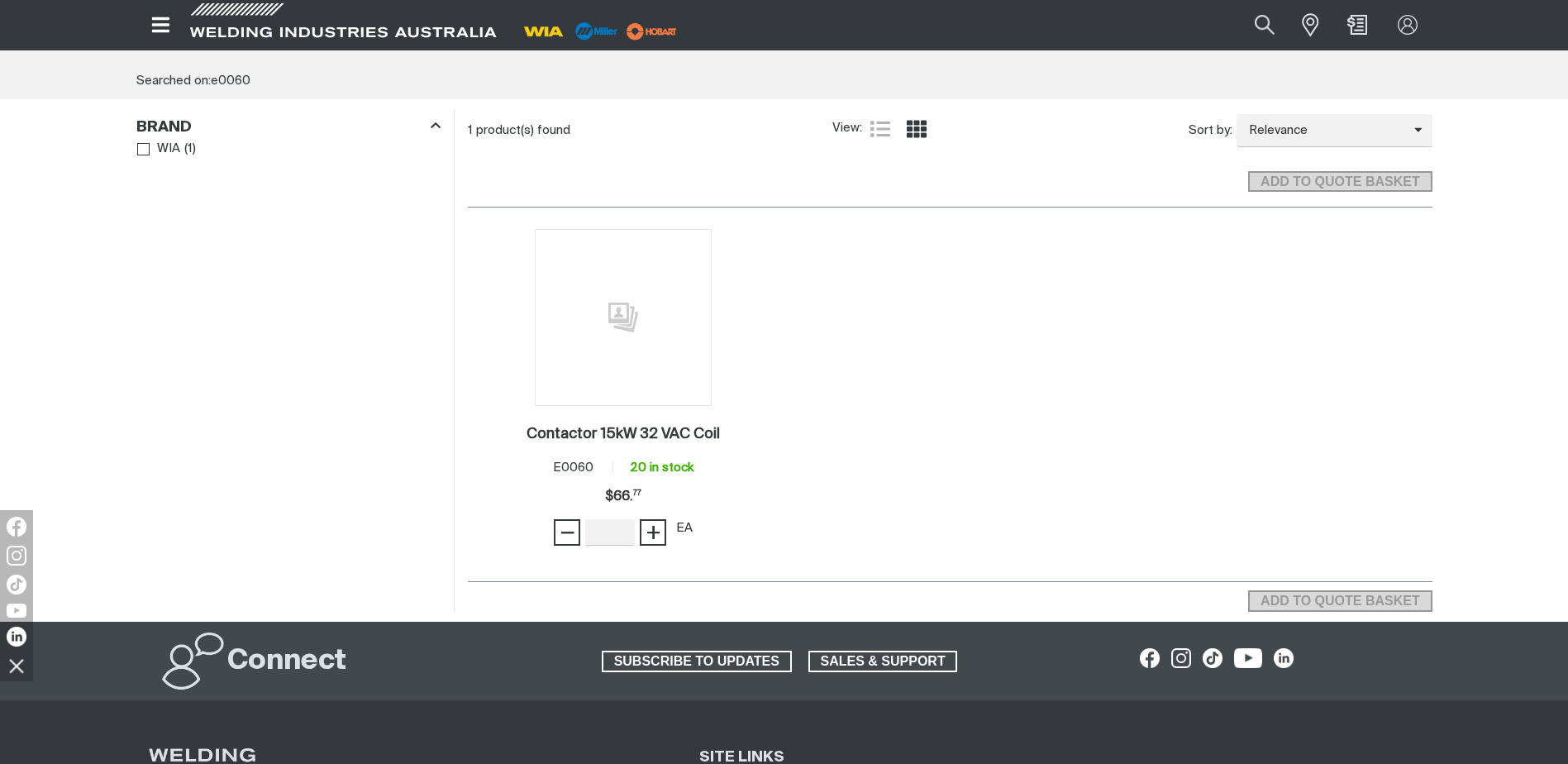 scroll, scrollTop: 165, scrollLeft: 0, axis: vertical 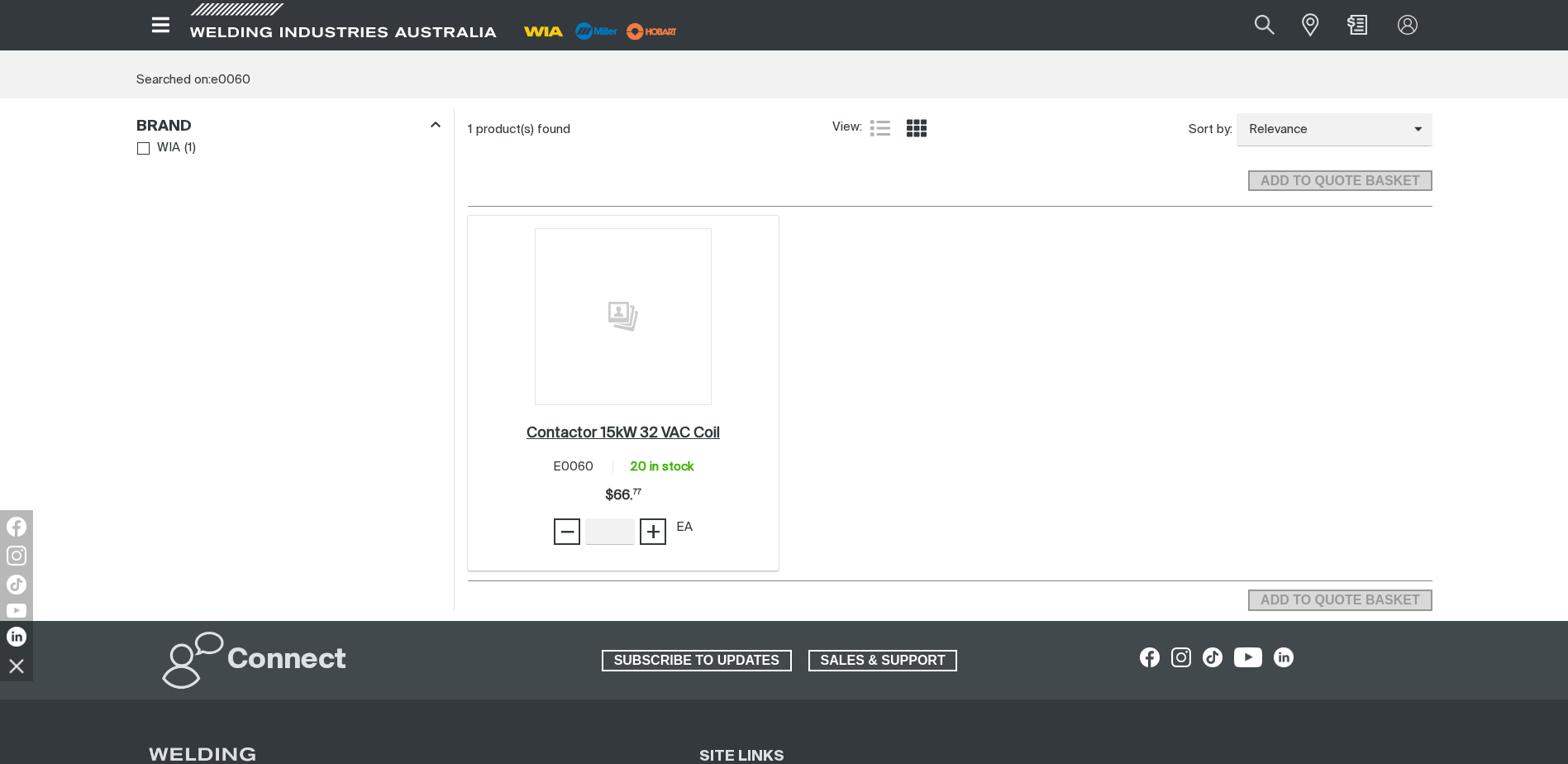 click on "Contactor 15kW 32 VAC Coil ." at bounding box center [623, 433] 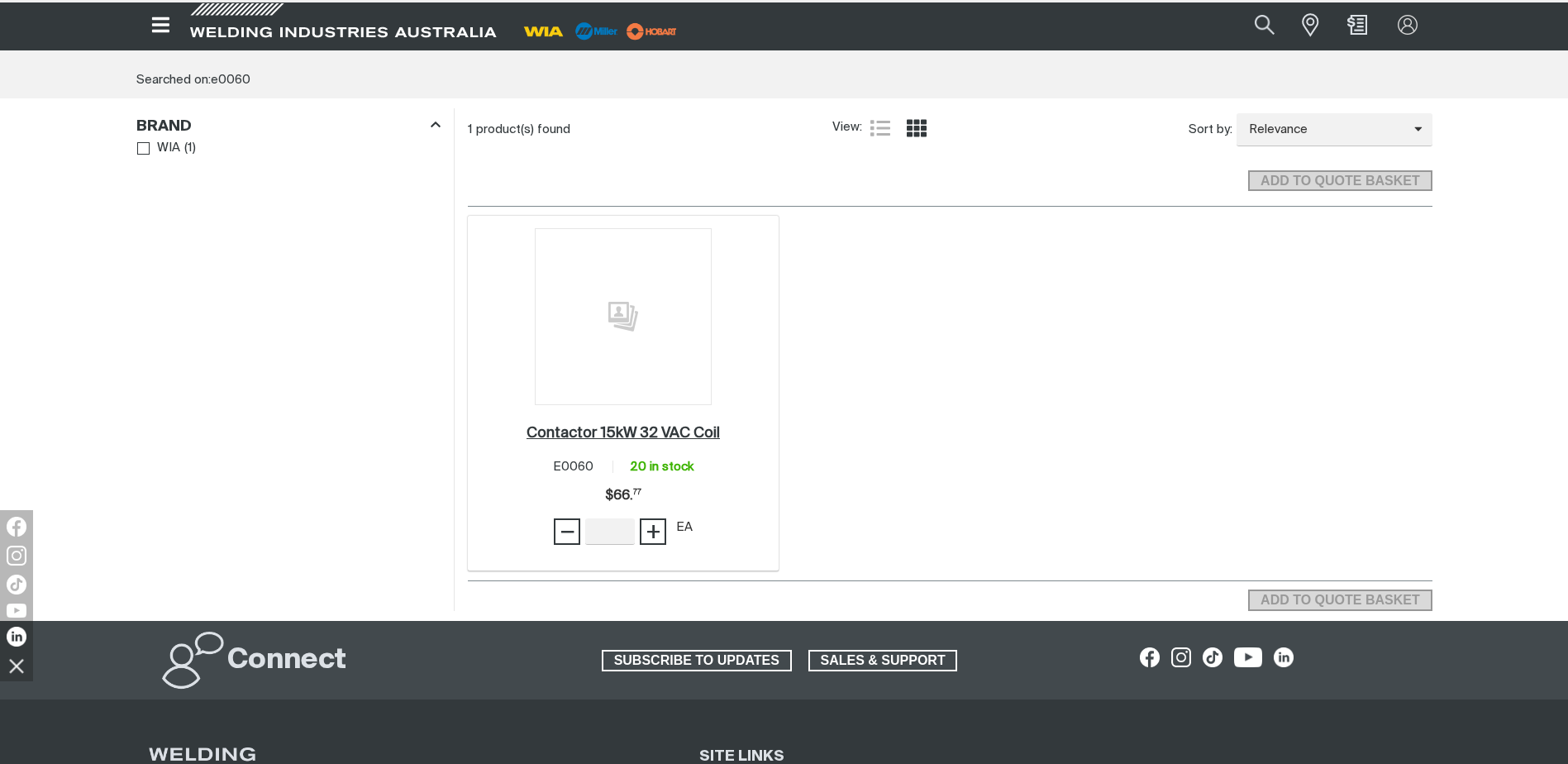 scroll, scrollTop: 0, scrollLeft: 0, axis: both 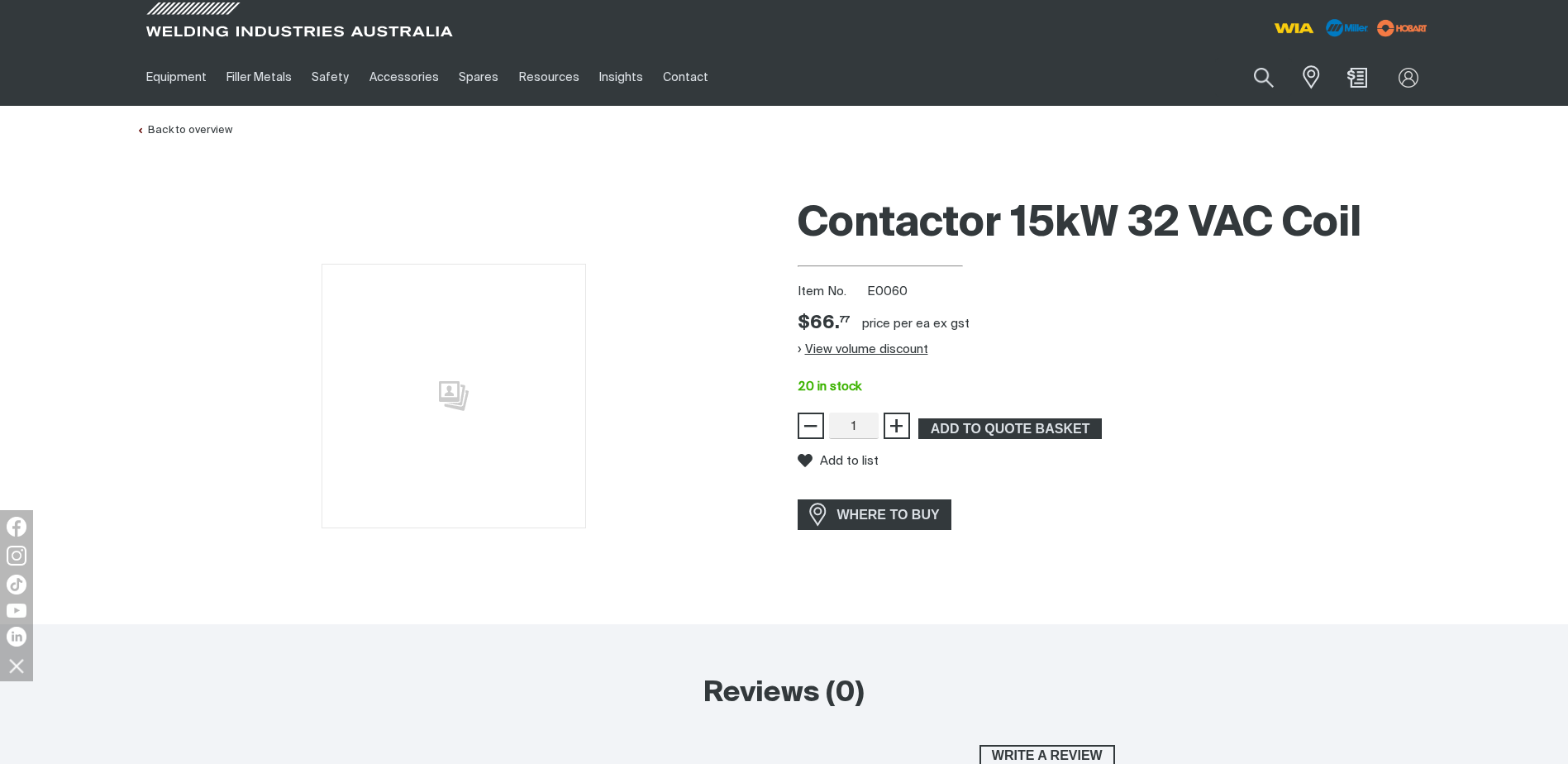 click on "View volume discount" at bounding box center [863, 349] 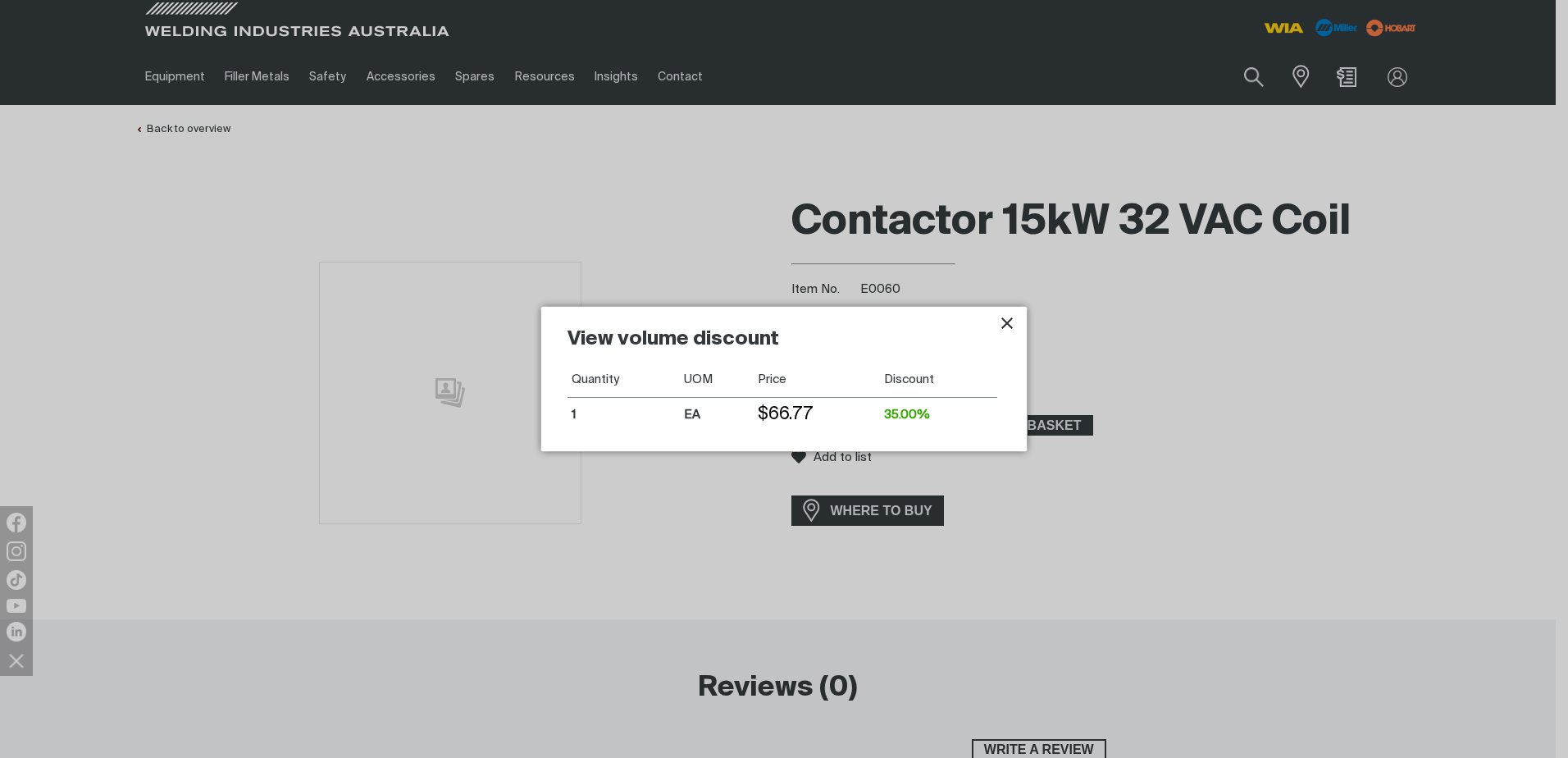 click 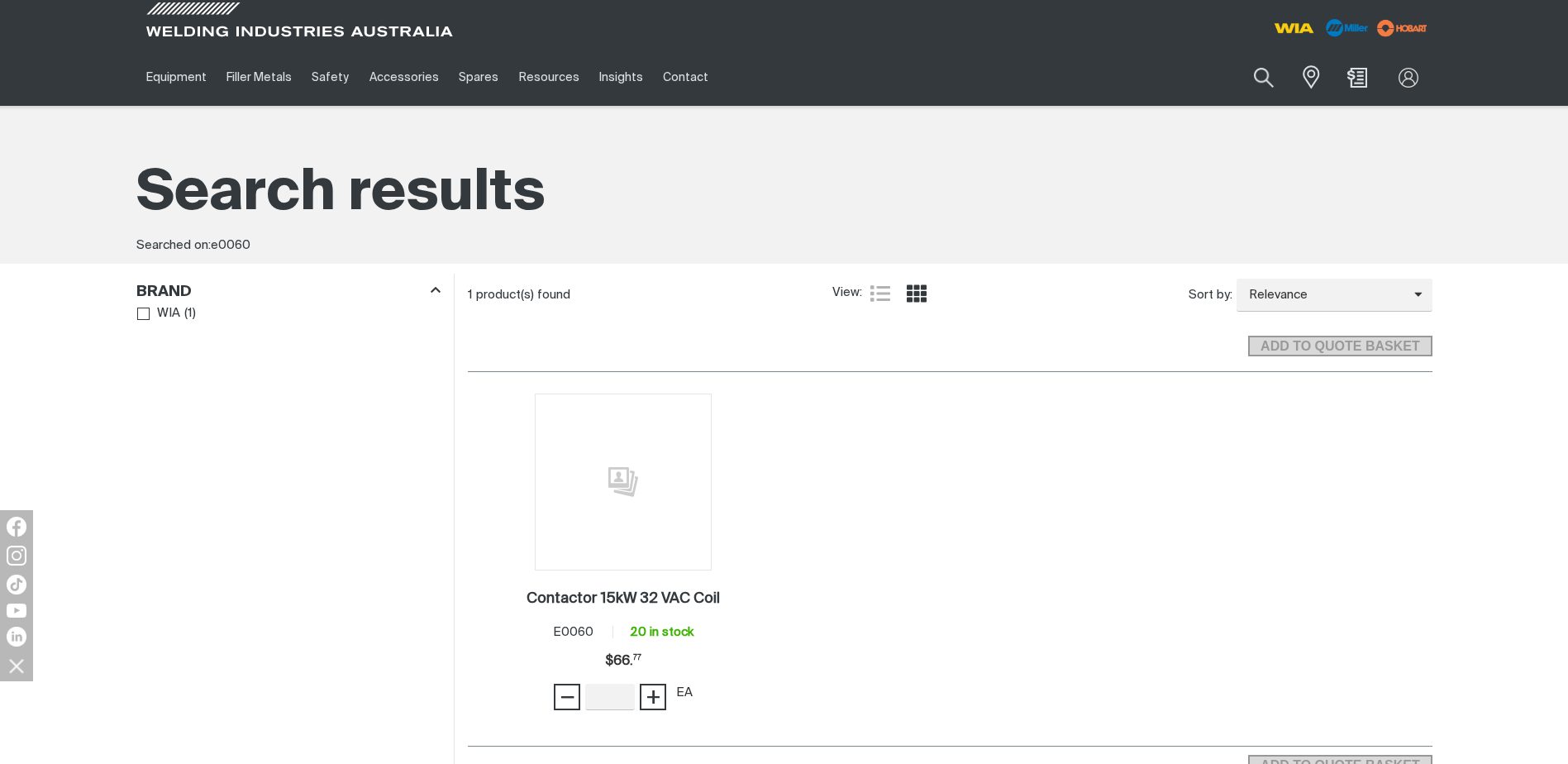 scroll, scrollTop: 81, scrollLeft: 0, axis: vertical 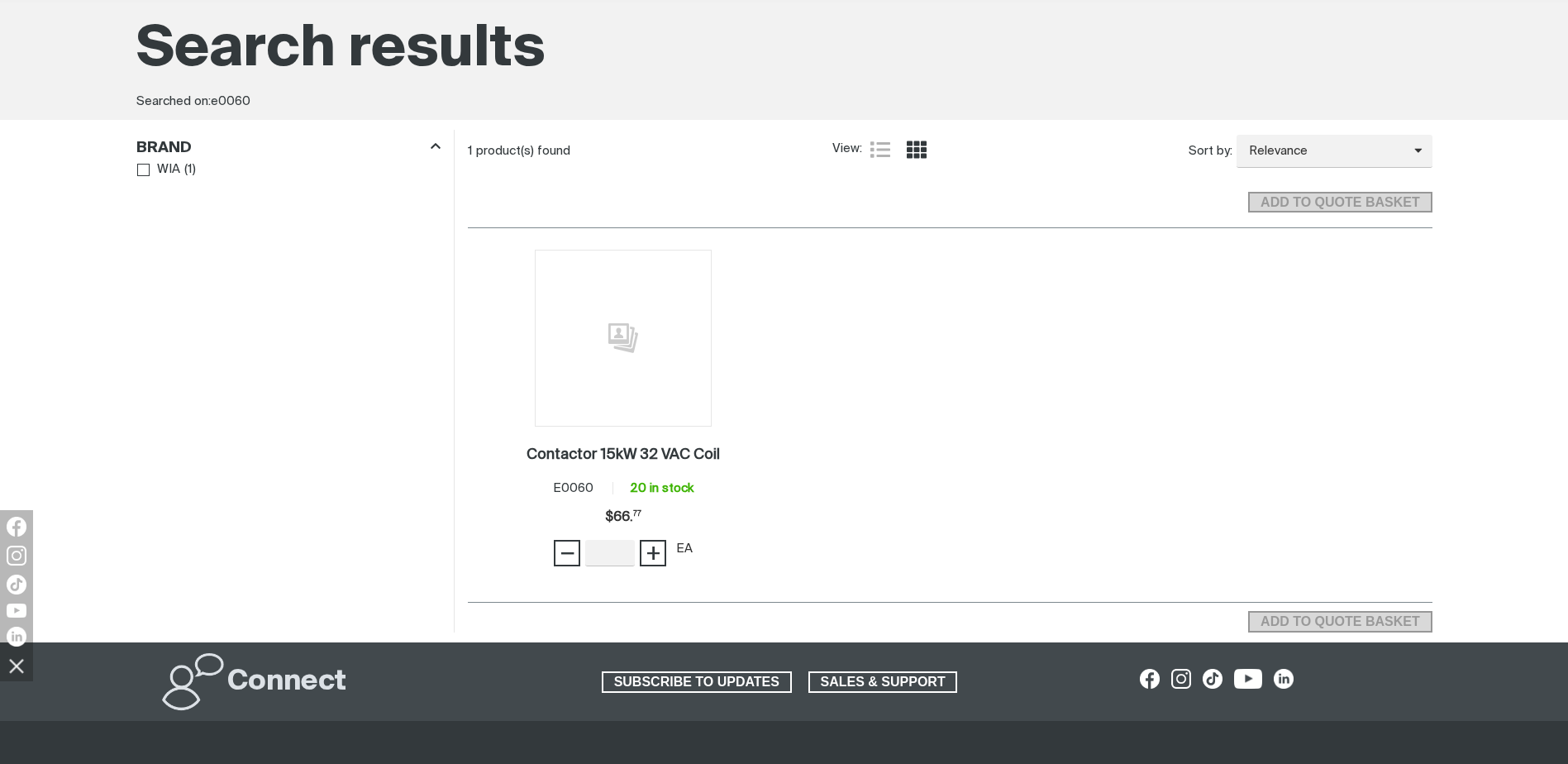 type 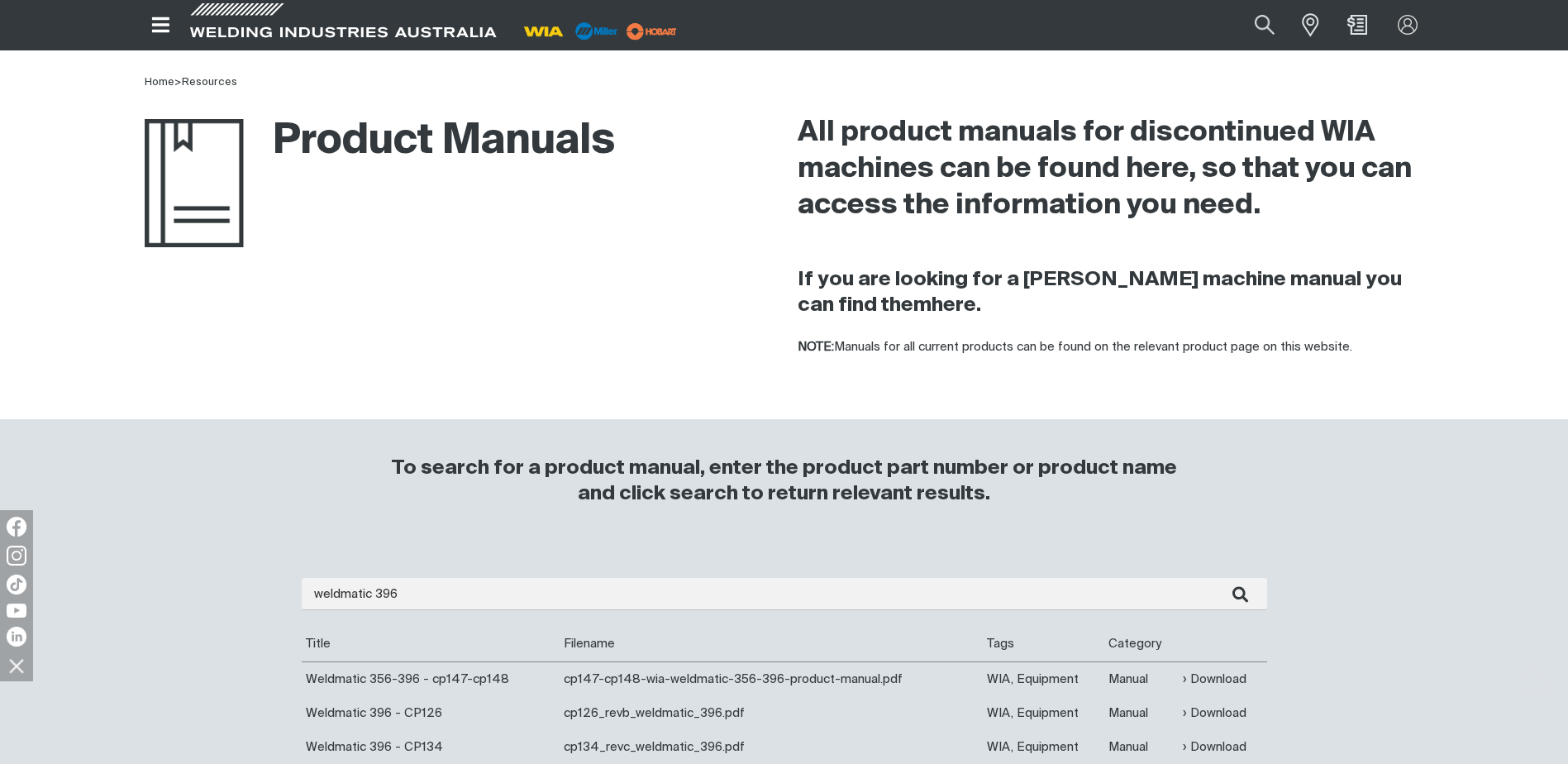 scroll, scrollTop: 0, scrollLeft: 0, axis: both 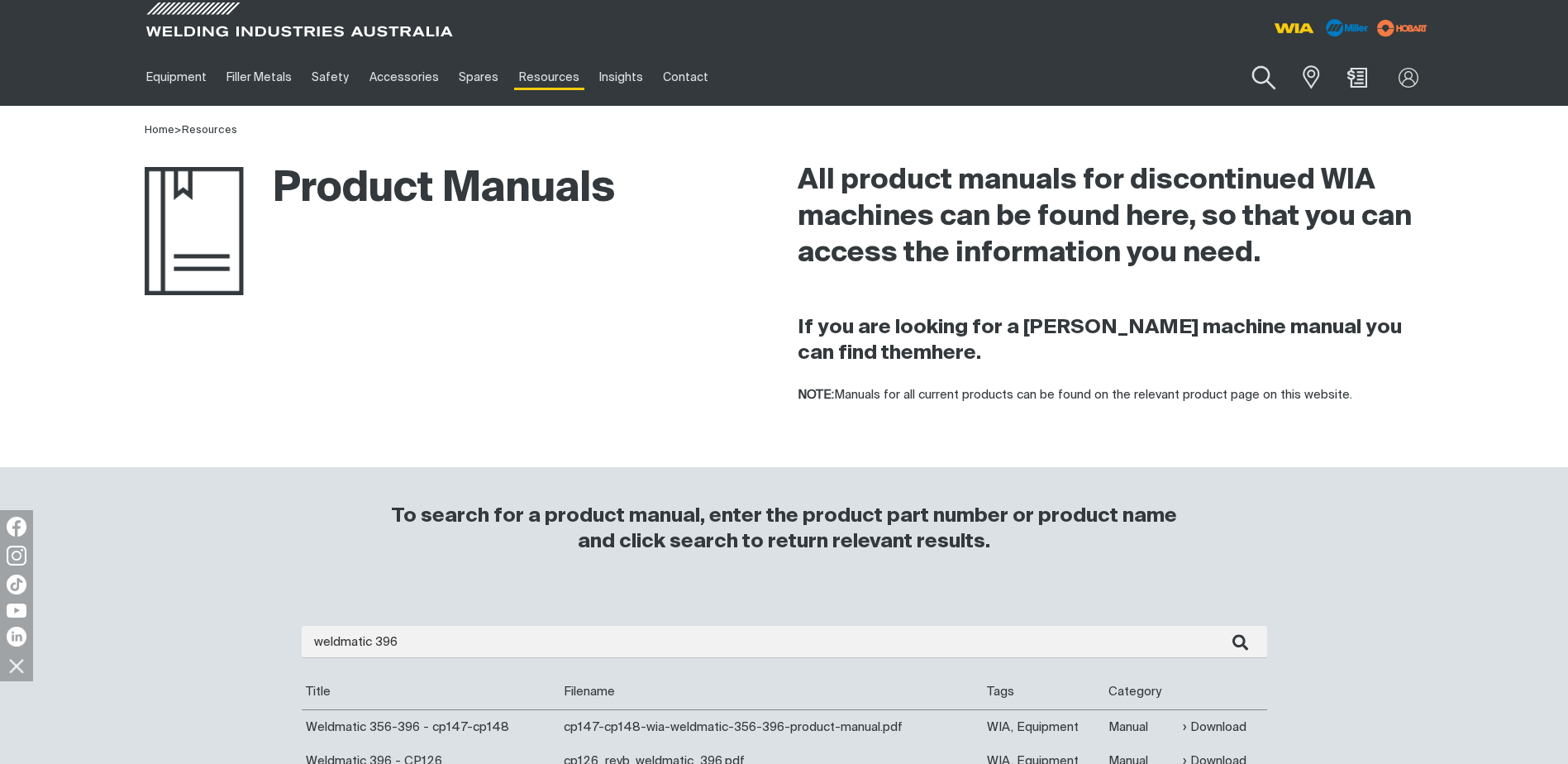 click at bounding box center (1264, 78) 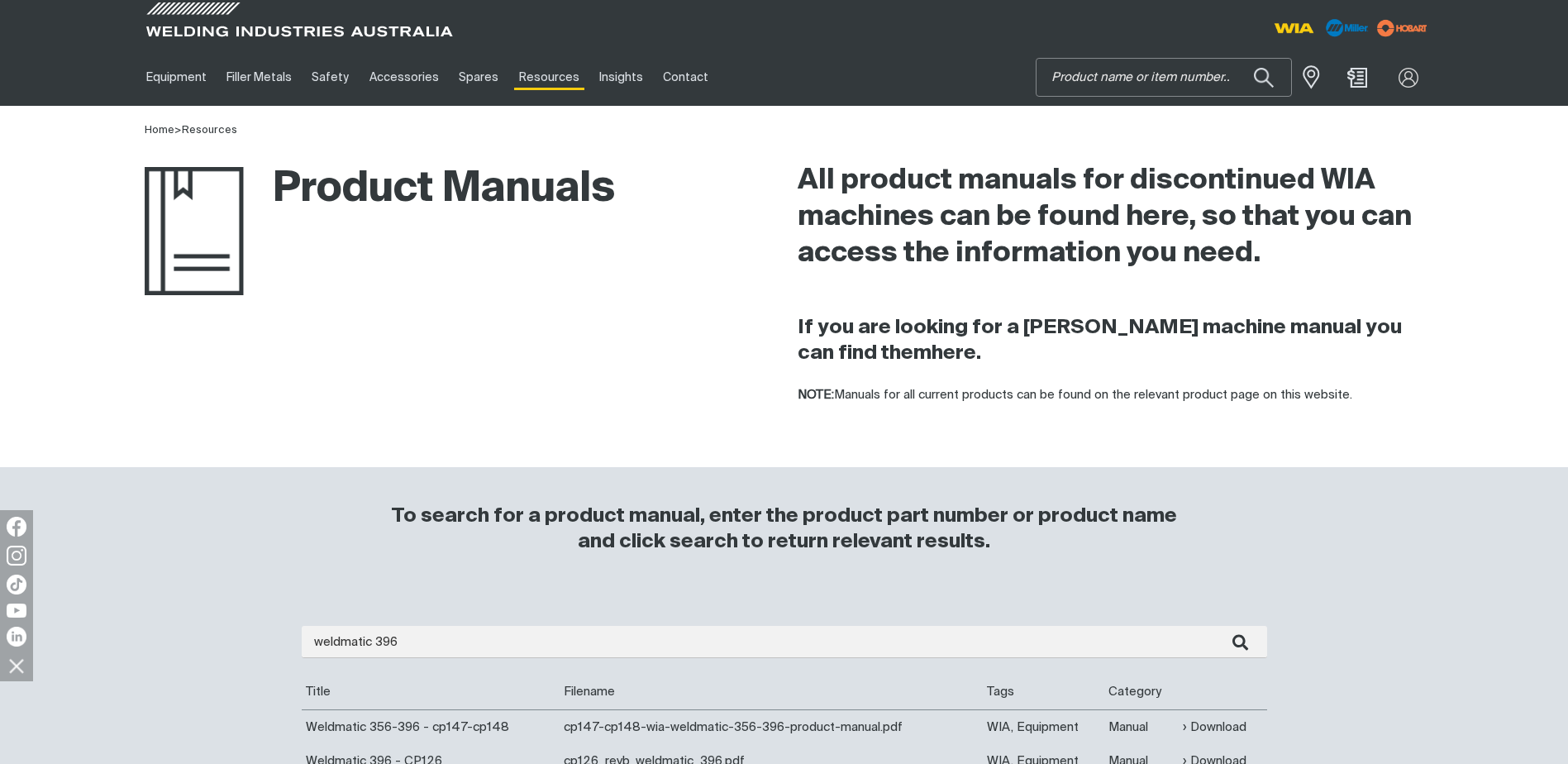 click on "Search" at bounding box center (1164, 77) 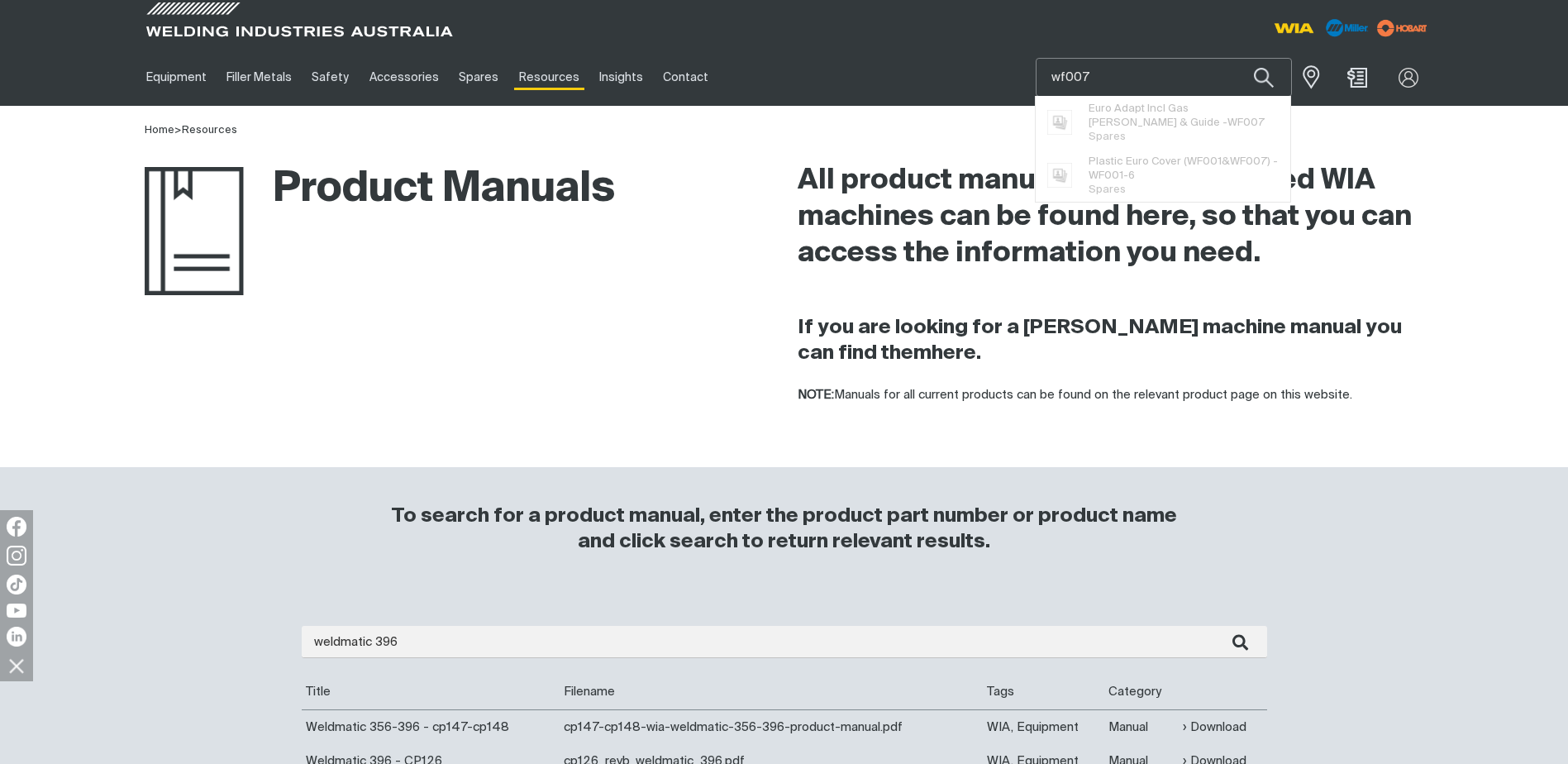 type on "wf007" 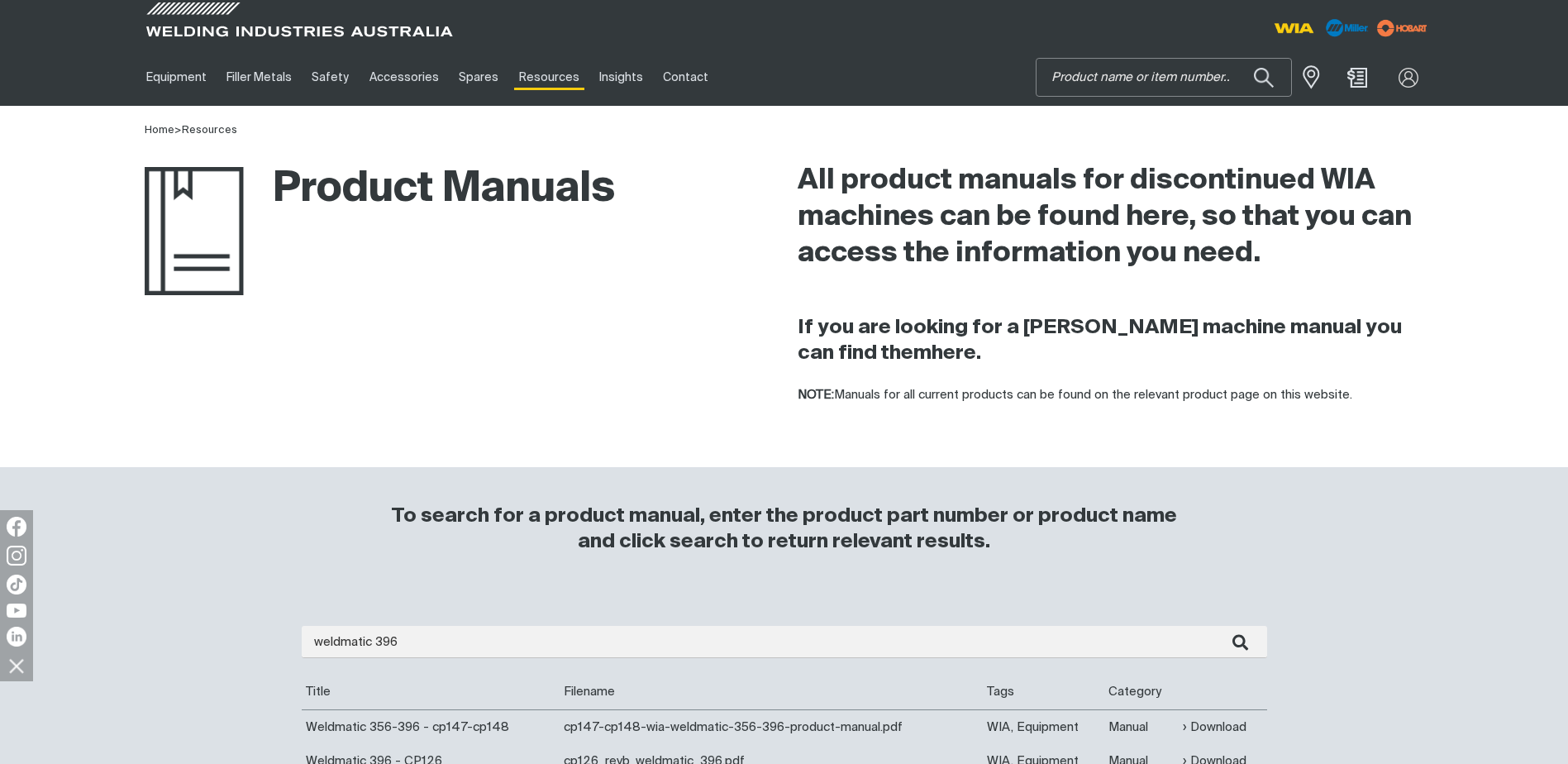 click on "Search" at bounding box center [1164, 77] 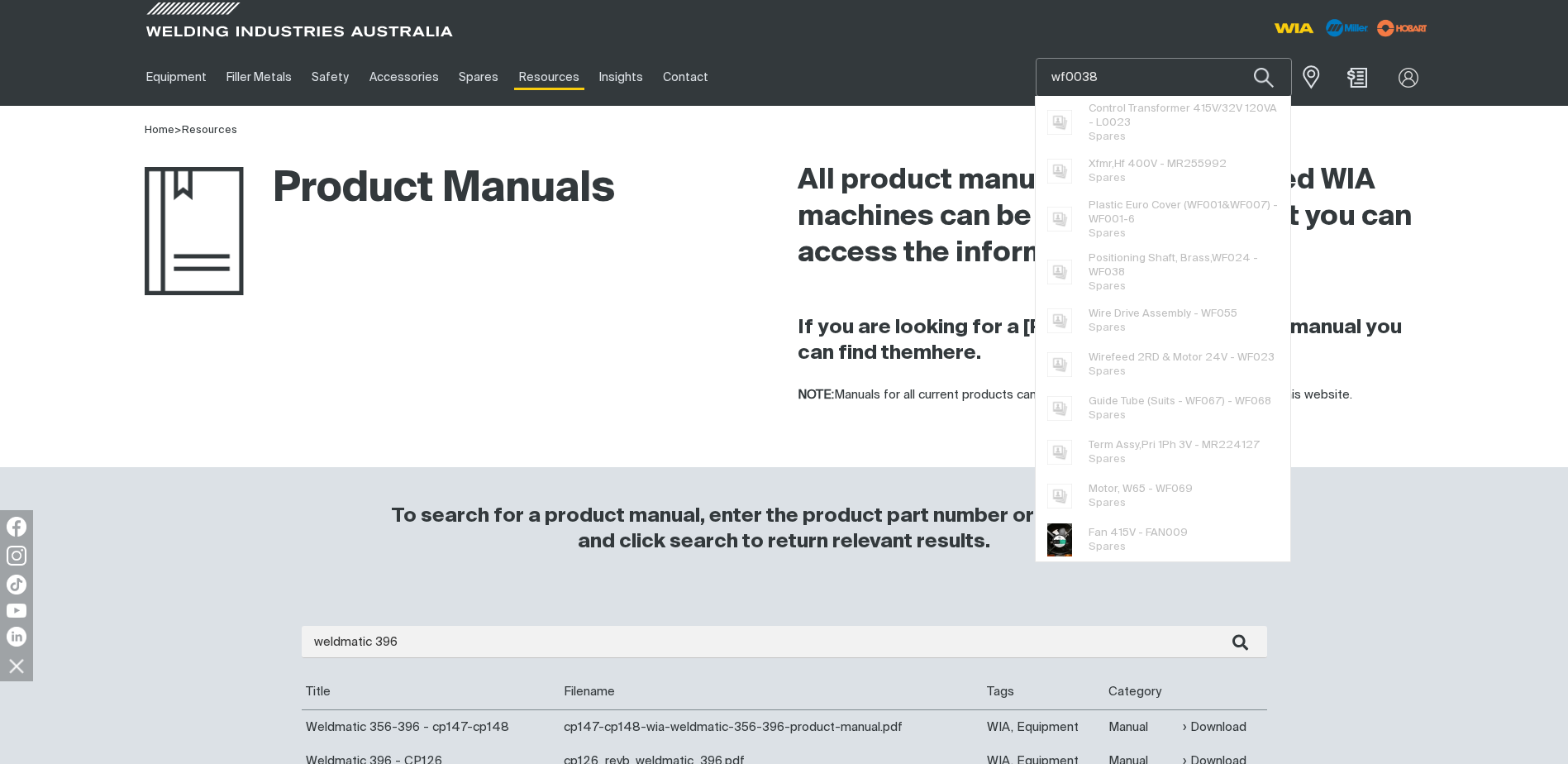 click at bounding box center [1264, 77] 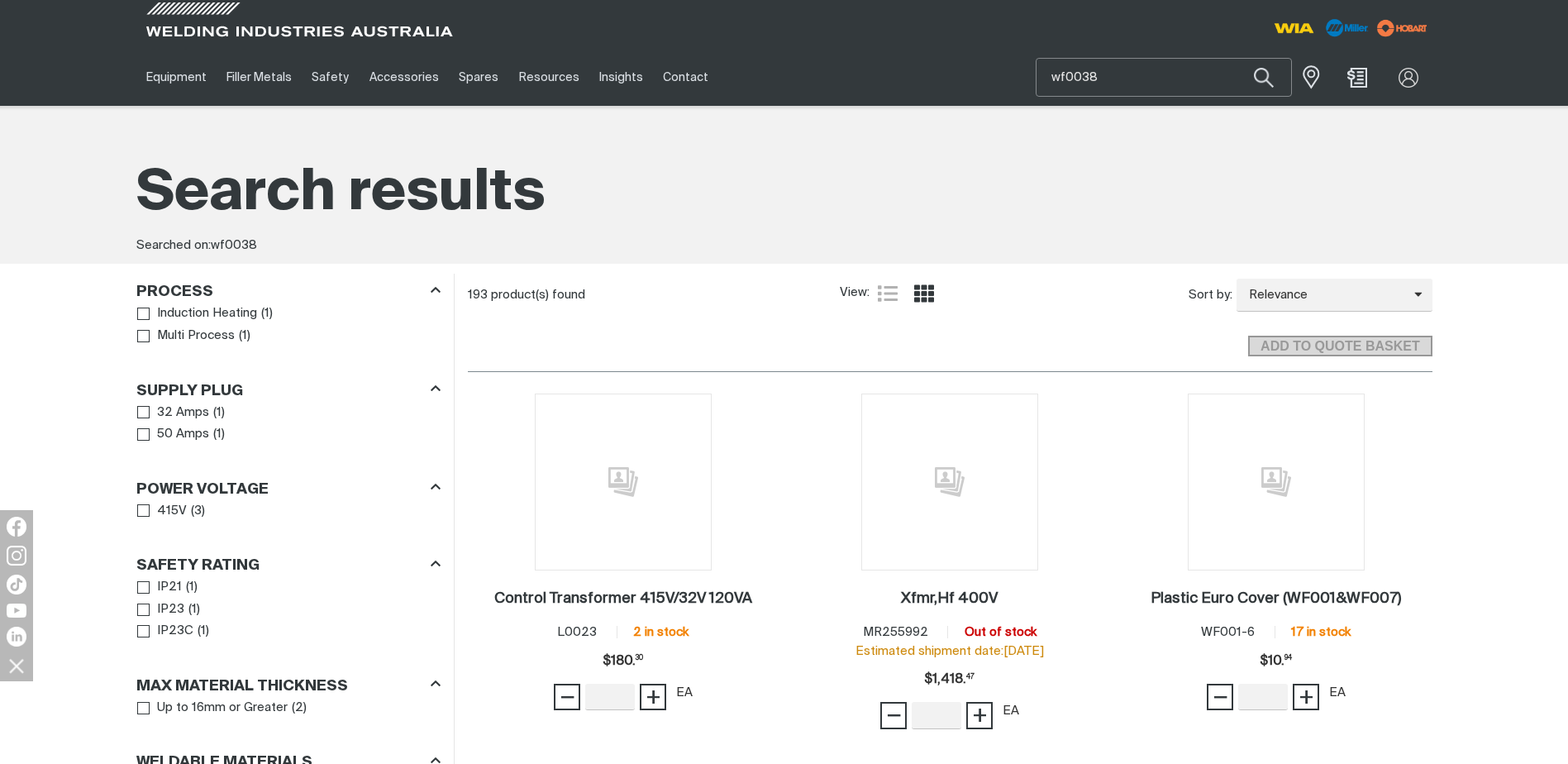 click on "wf0038" at bounding box center (1164, 77) 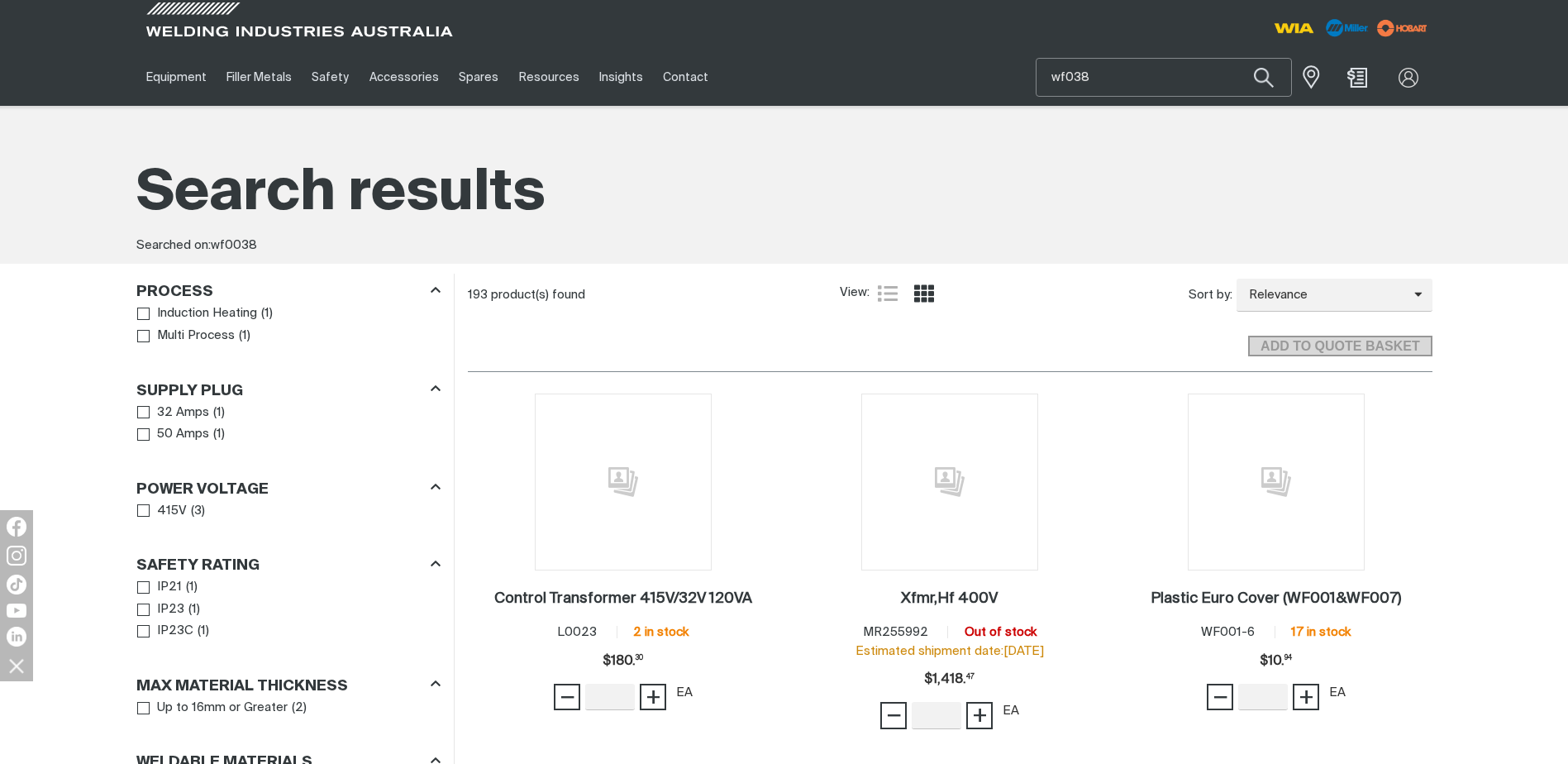 type on "wf038" 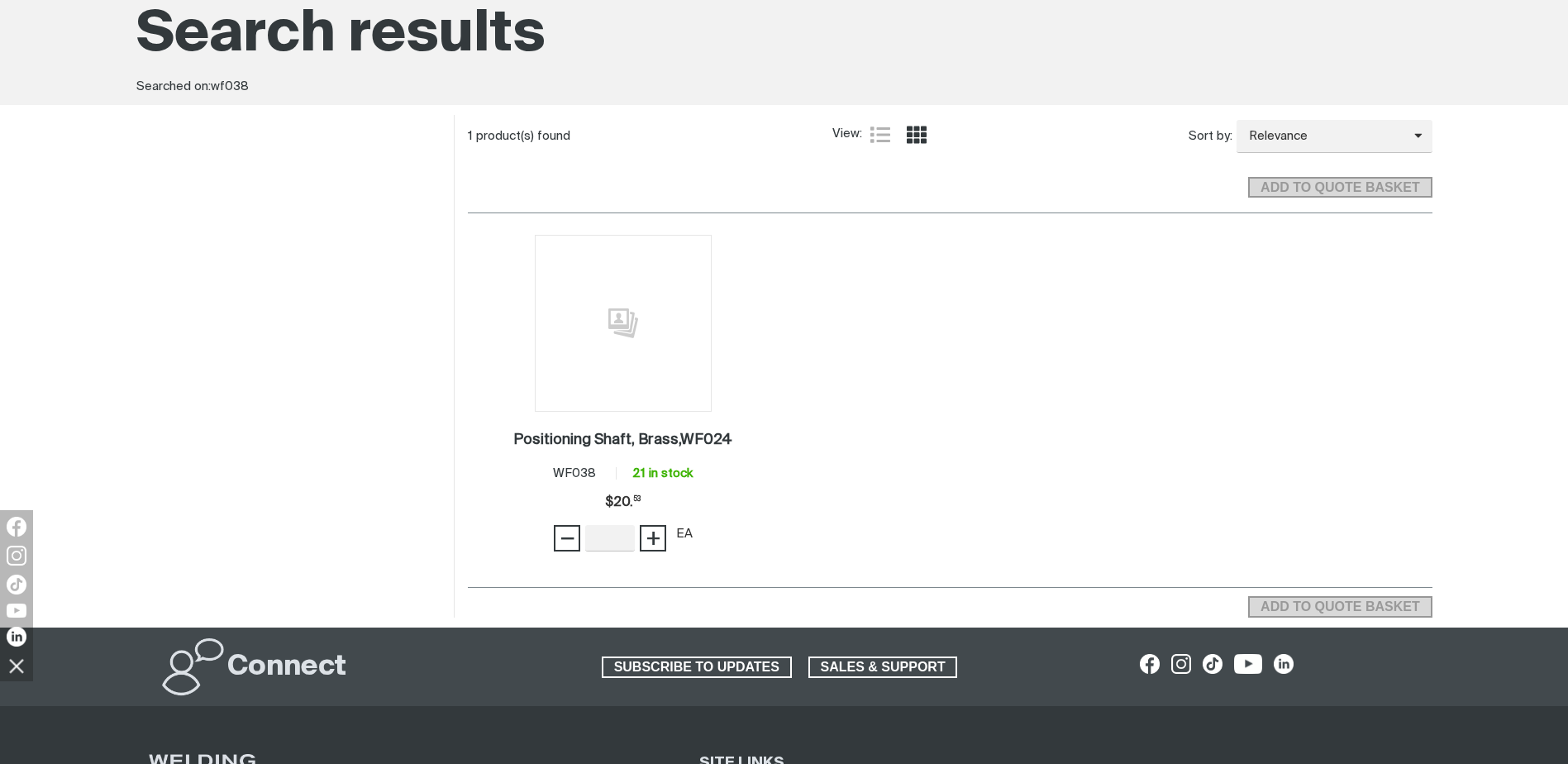 scroll, scrollTop: 165, scrollLeft: 0, axis: vertical 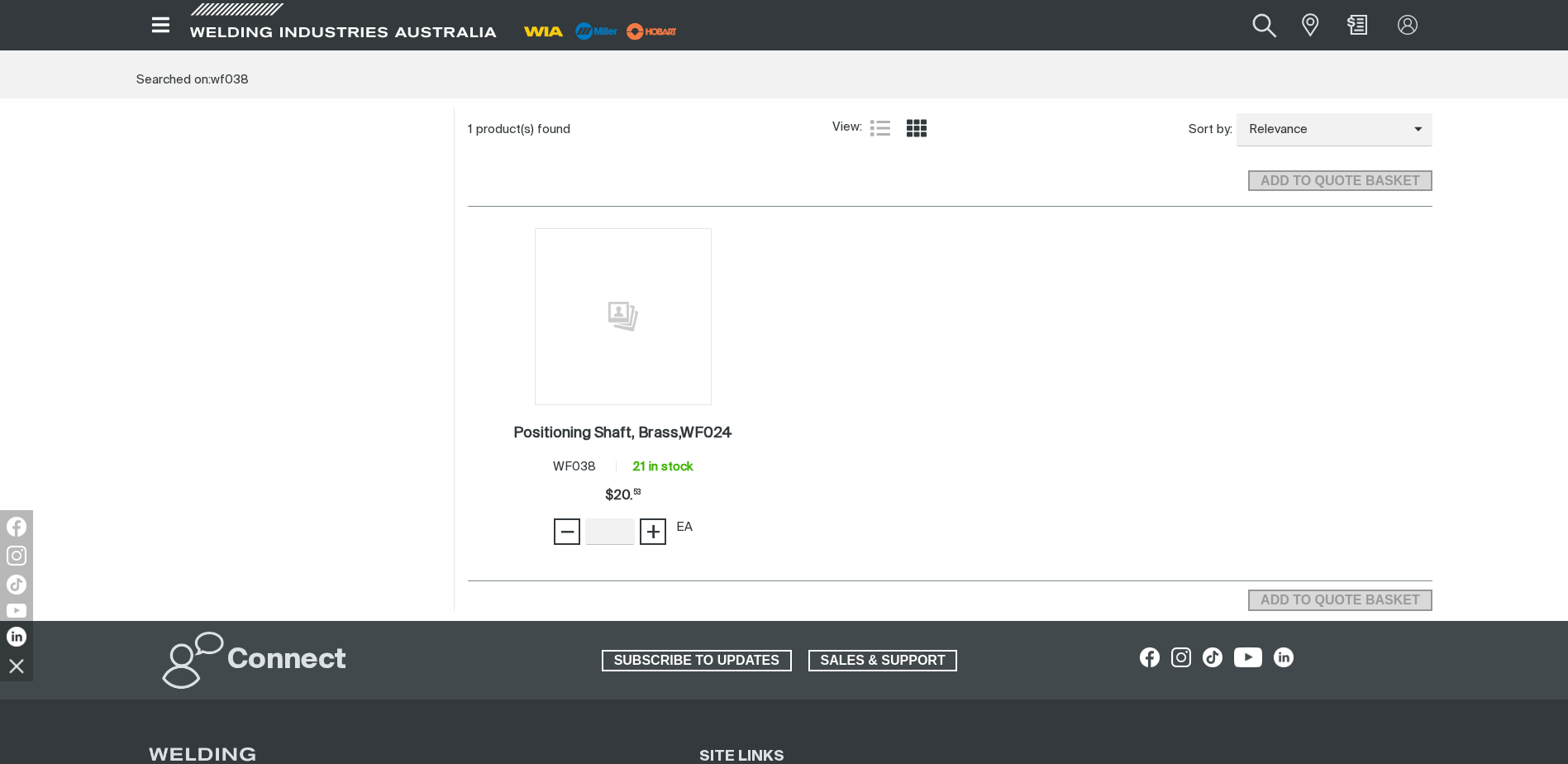 click at bounding box center (1265, 25) 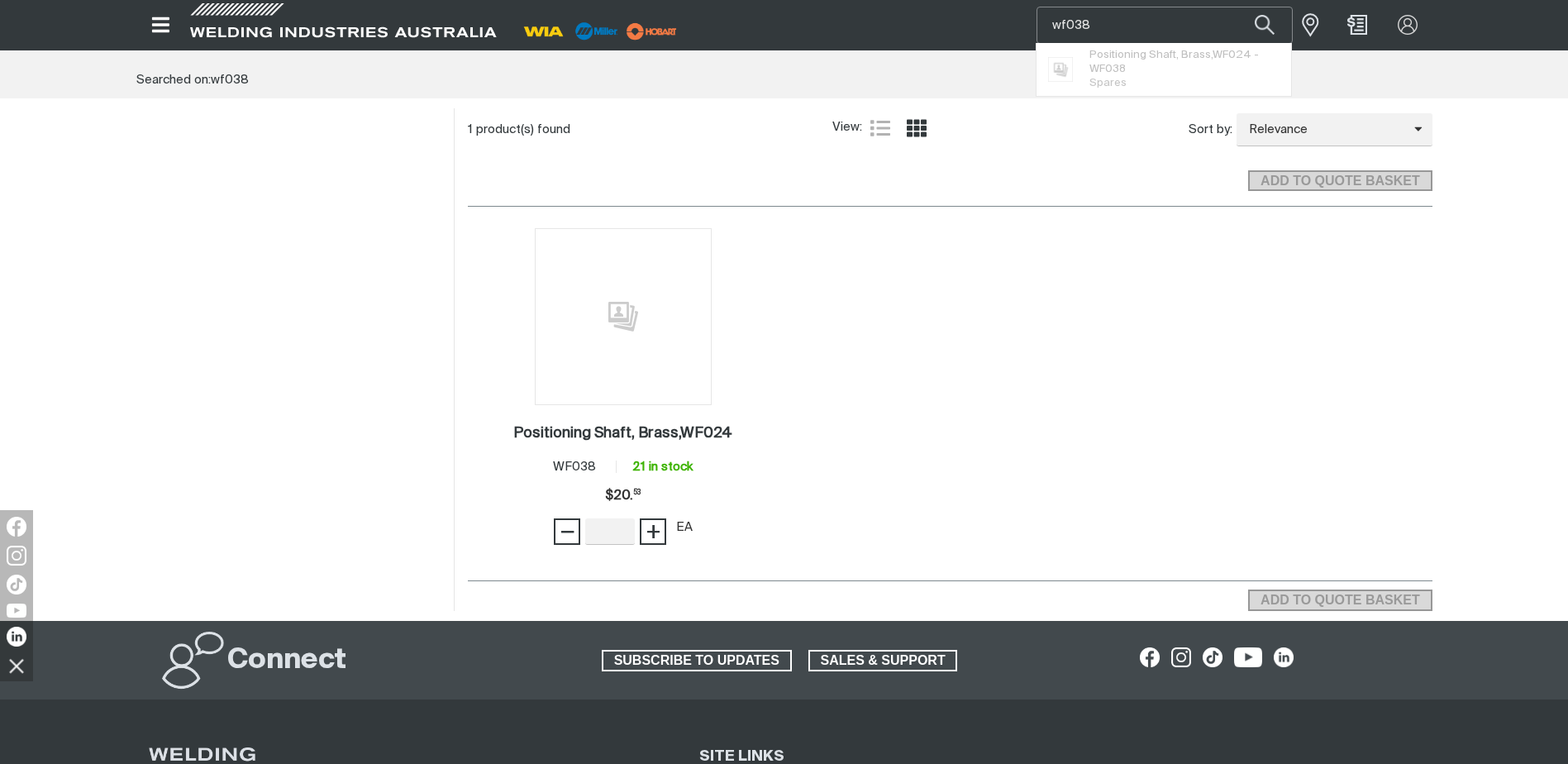 click on "wf038" at bounding box center [1165, 25] 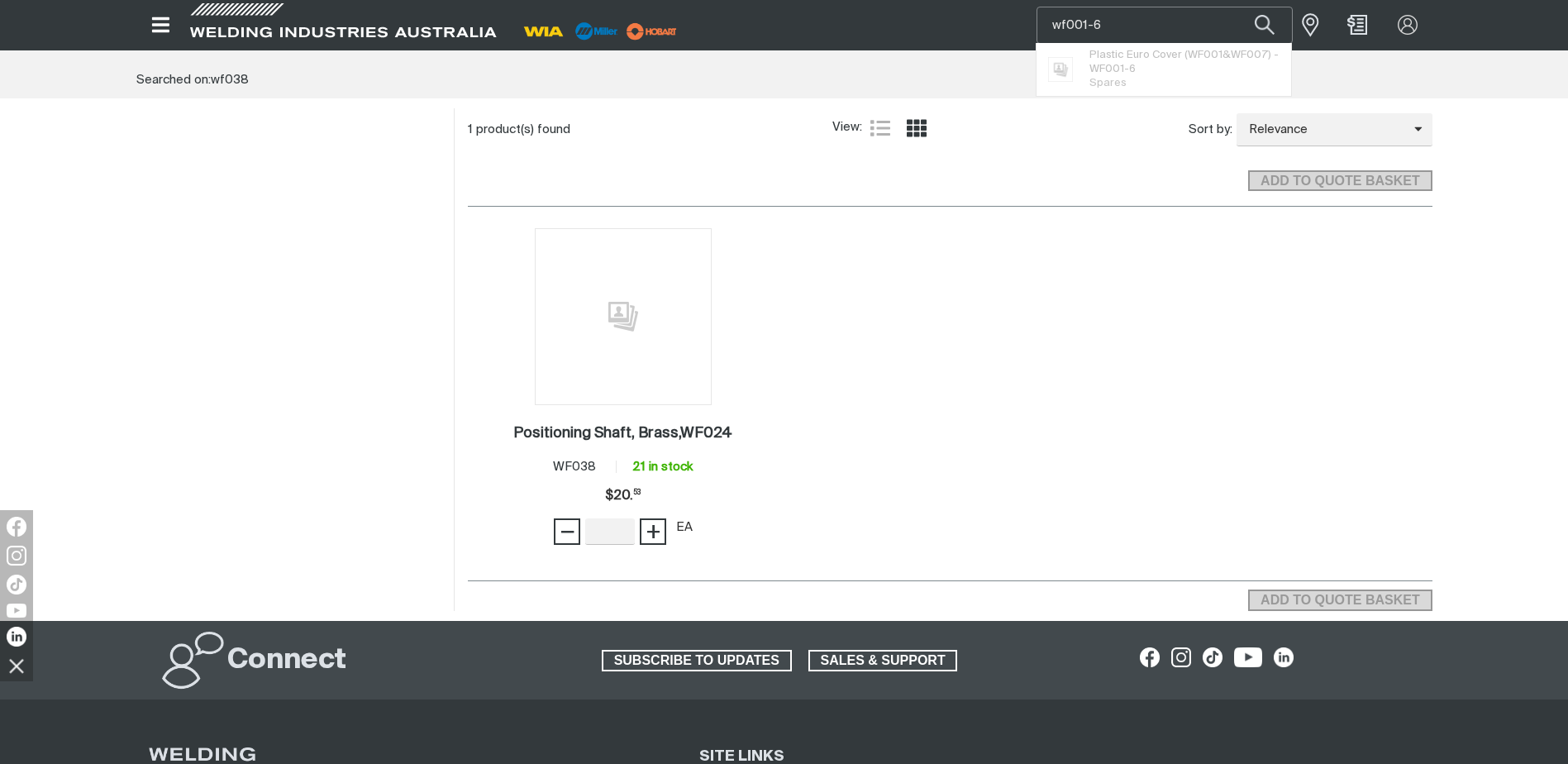 type on "wf001-6" 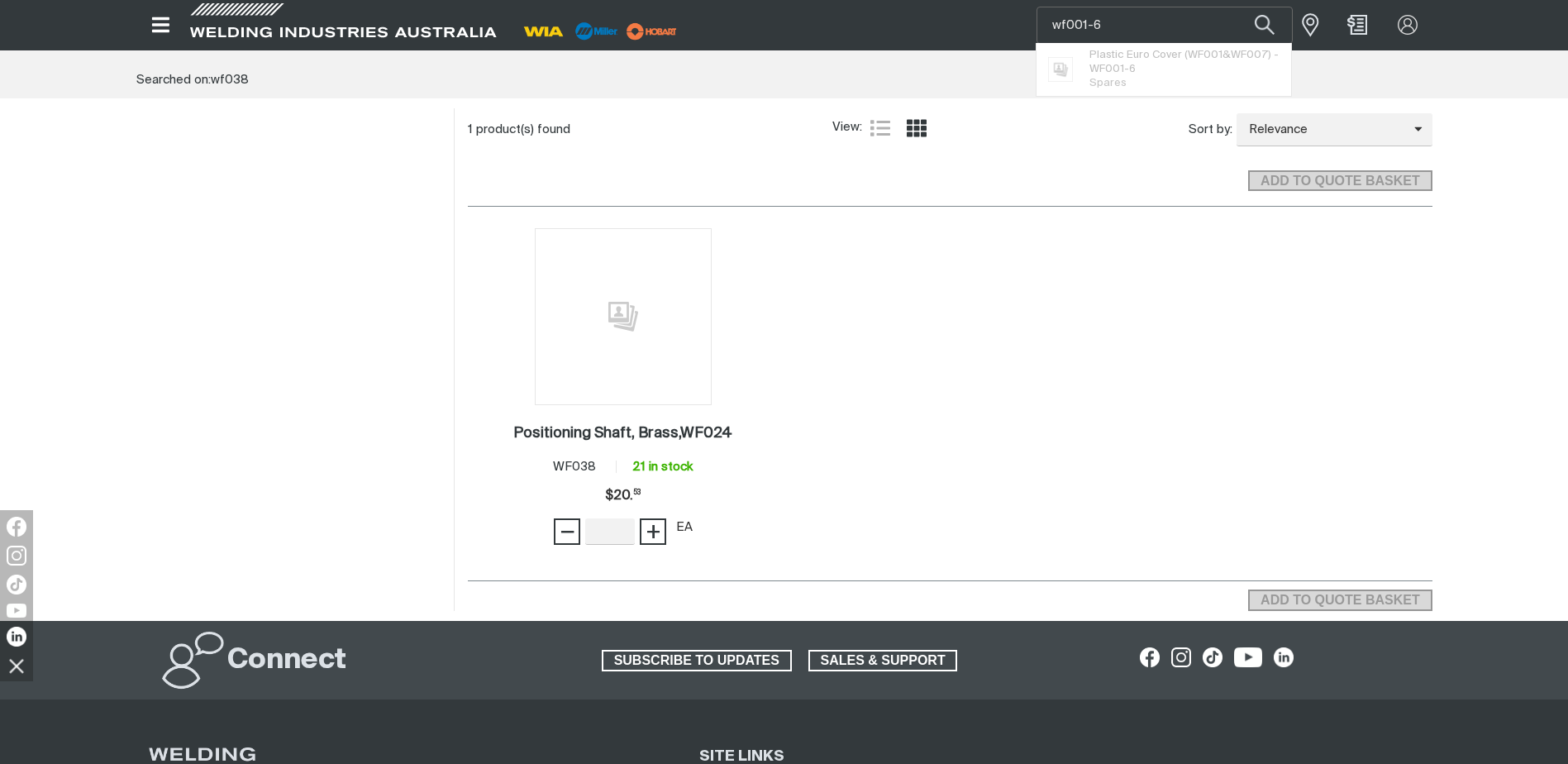scroll, scrollTop: 0, scrollLeft: 0, axis: both 